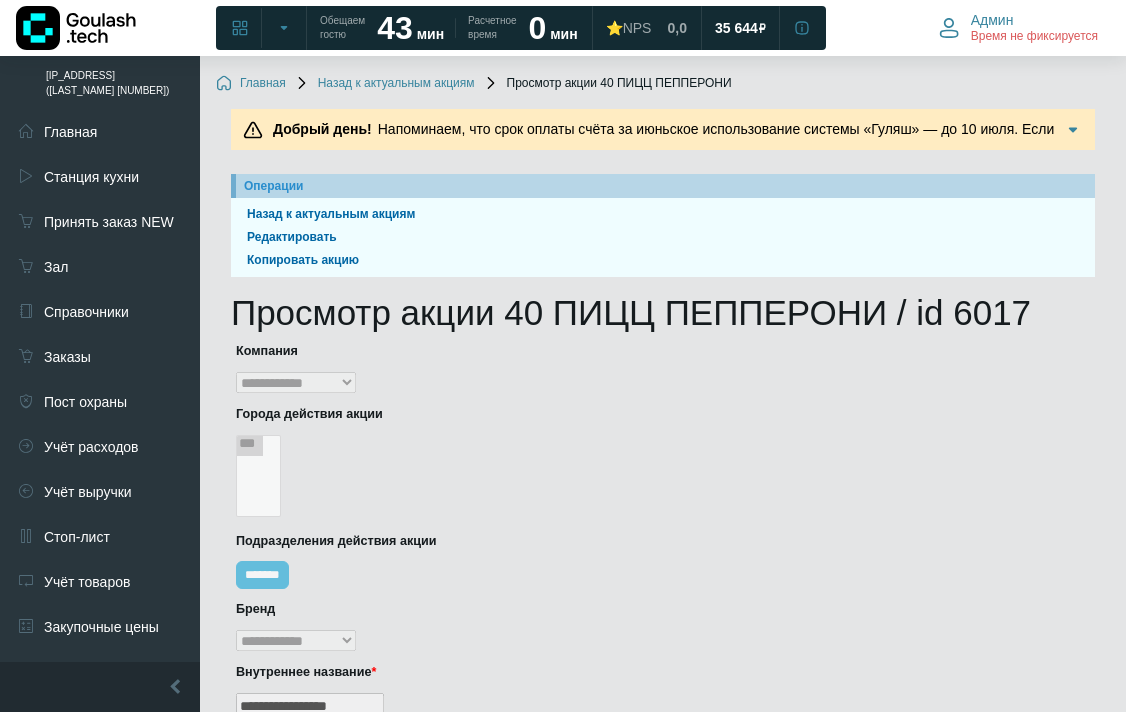scroll, scrollTop: 2366, scrollLeft: 0, axis: vertical 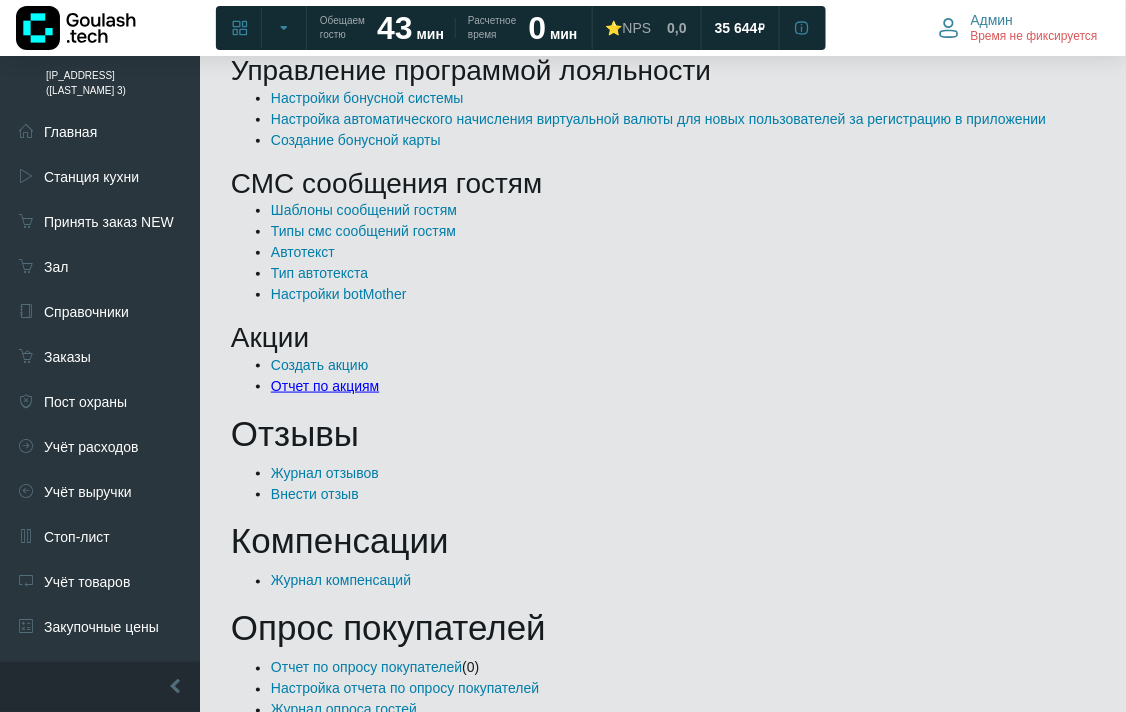 click on "Отчет по акциям" at bounding box center [325, 386] 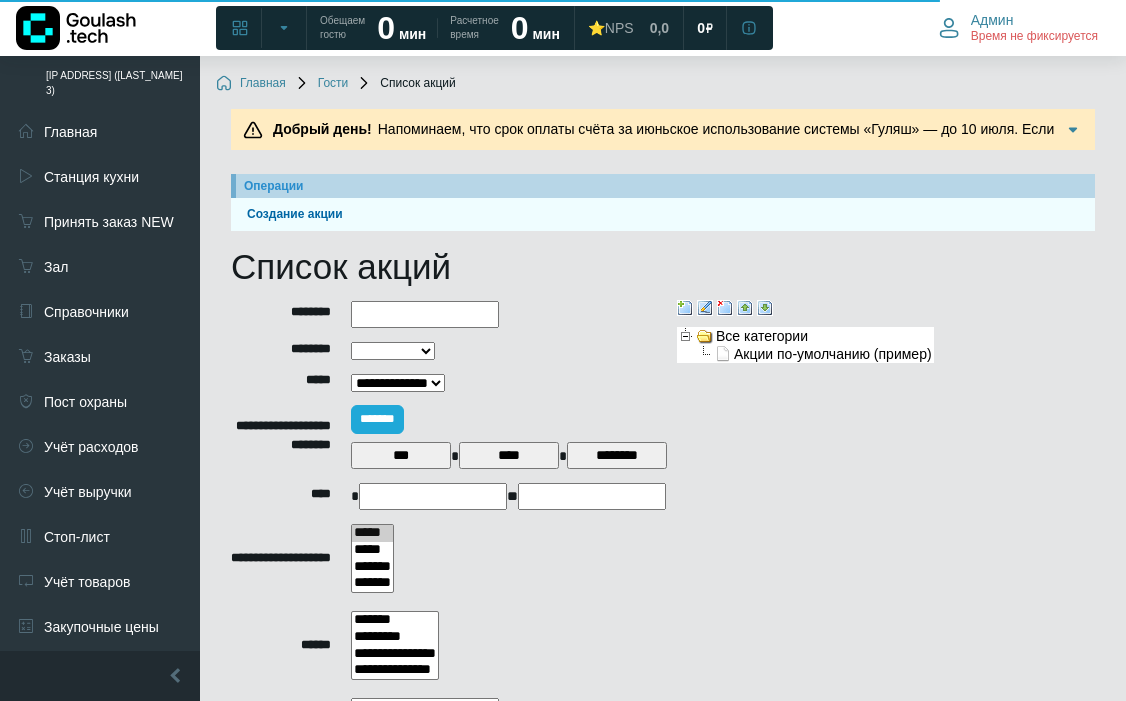select 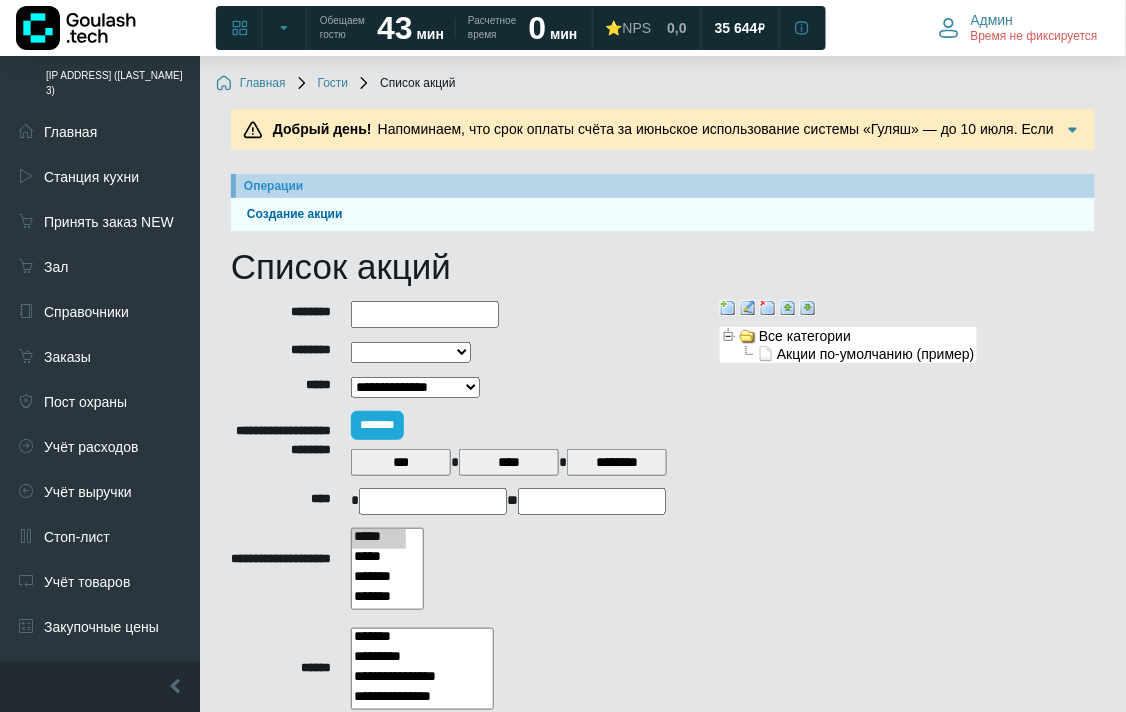 scroll, scrollTop: 343, scrollLeft: 0, axis: vertical 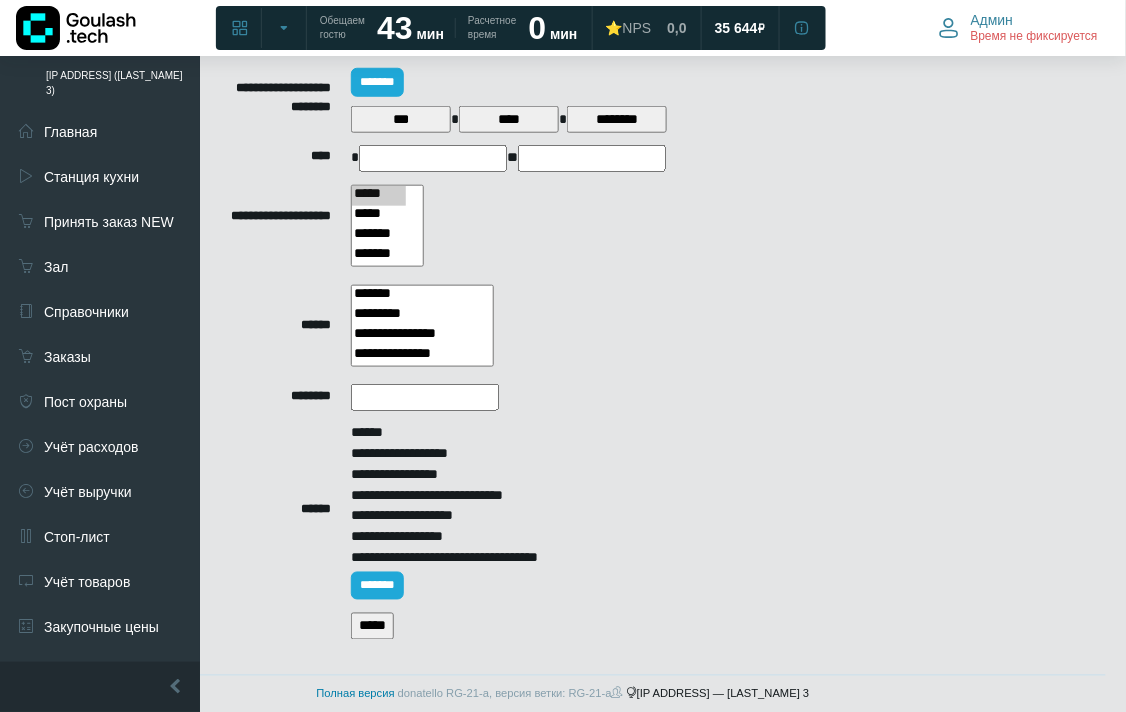 click on "*****" at bounding box center [535, 628] 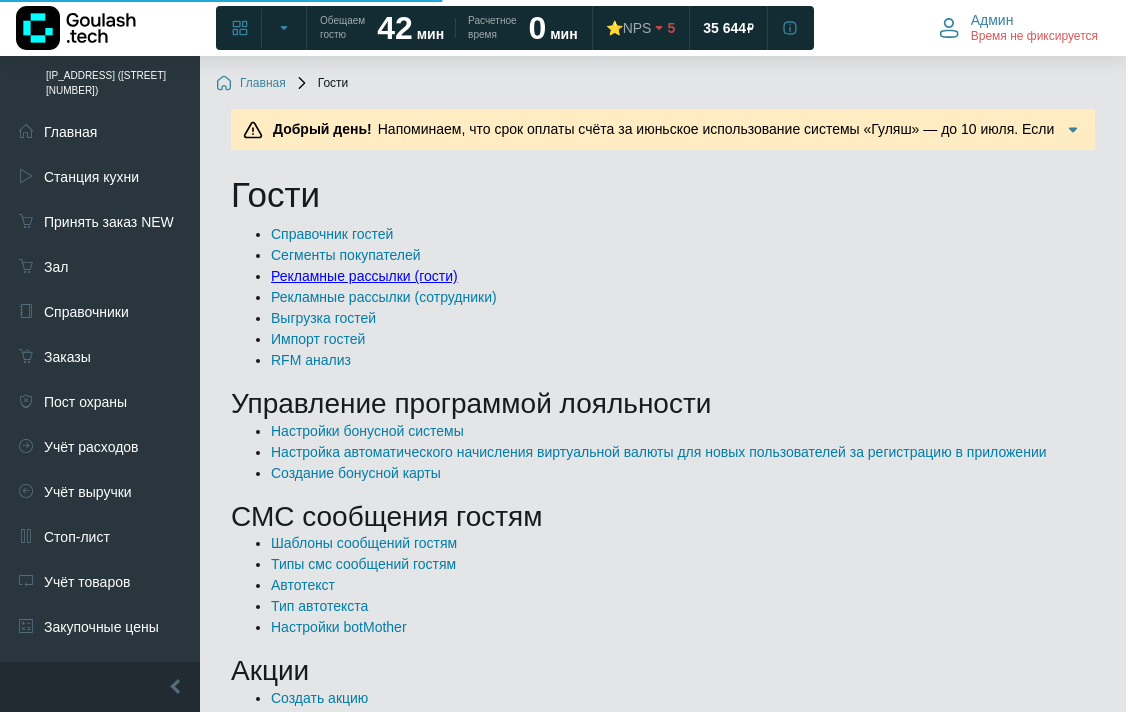 scroll, scrollTop: 0, scrollLeft: 0, axis: both 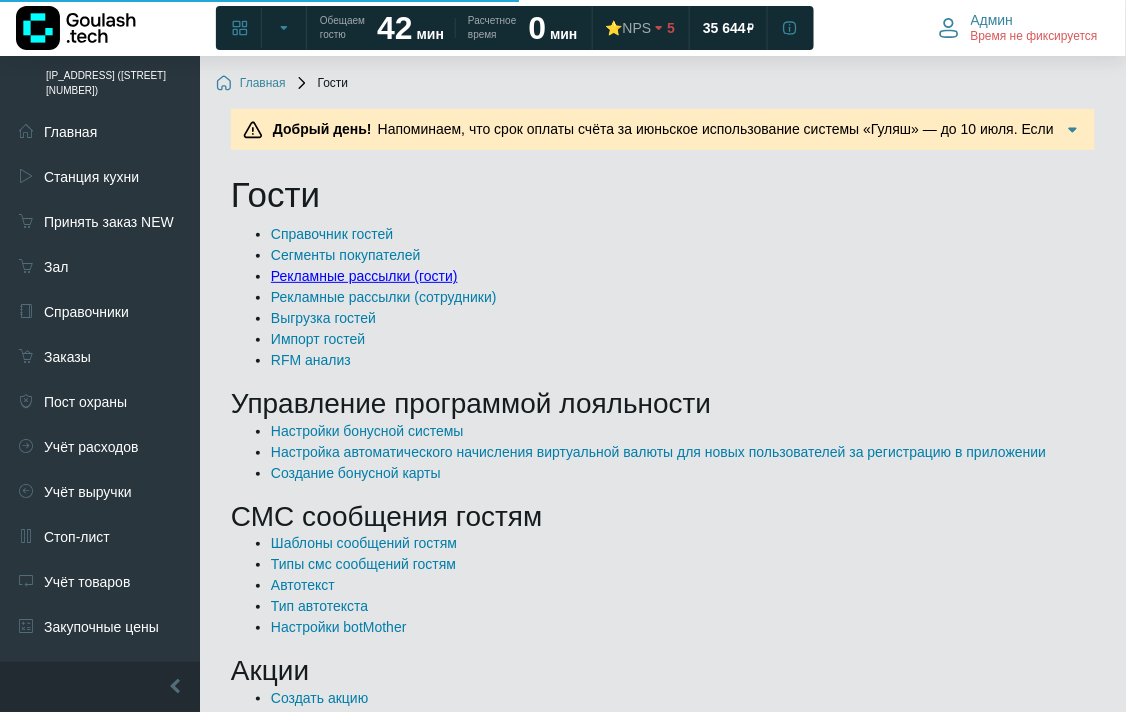 click on "Рекламные рассылки (гости)" at bounding box center (364, 276) 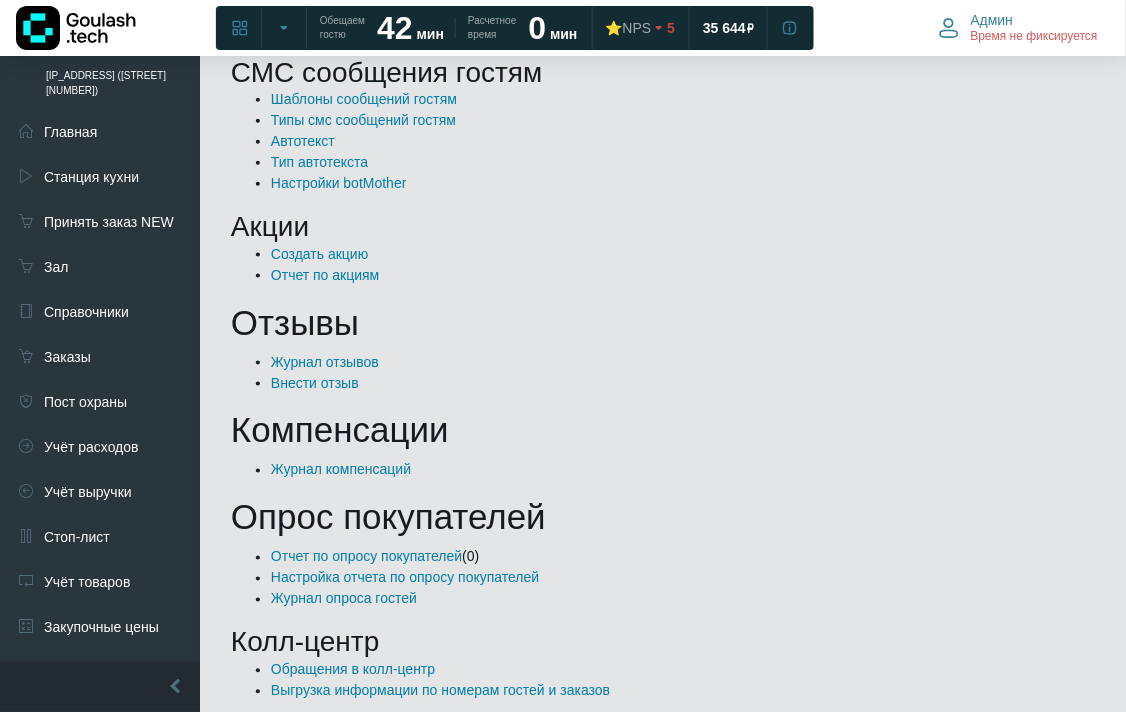scroll, scrollTop: 111, scrollLeft: 0, axis: vertical 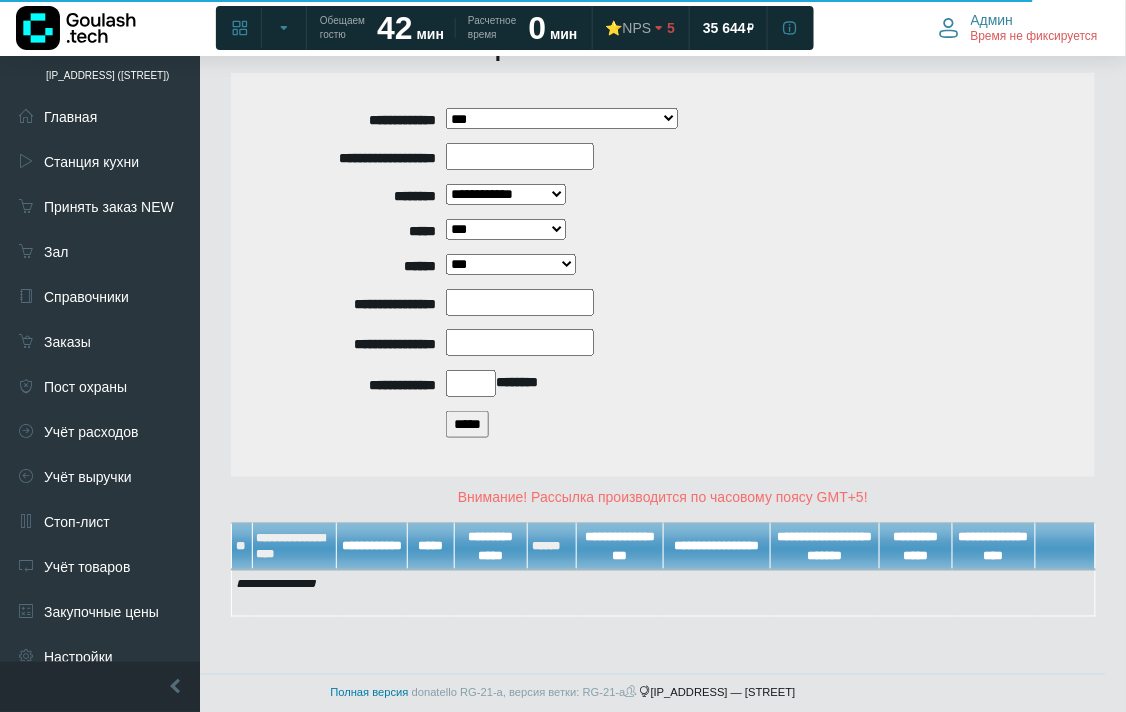 click on "*****" at bounding box center (467, 424) 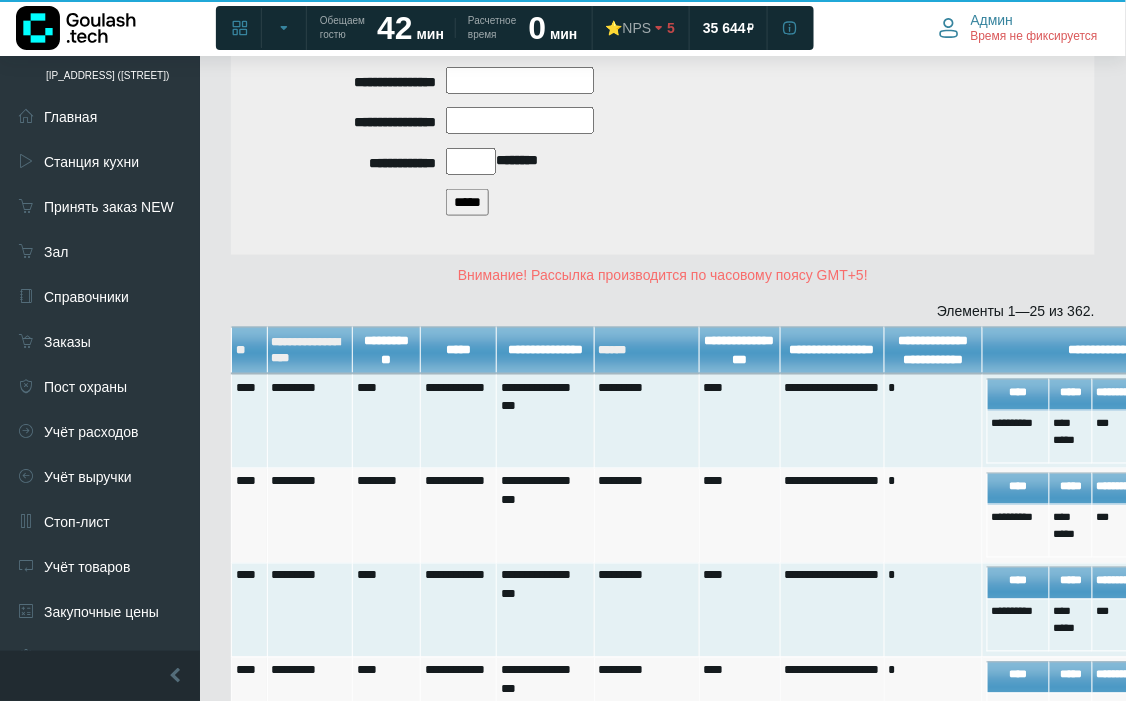scroll, scrollTop: 558, scrollLeft: 0, axis: vertical 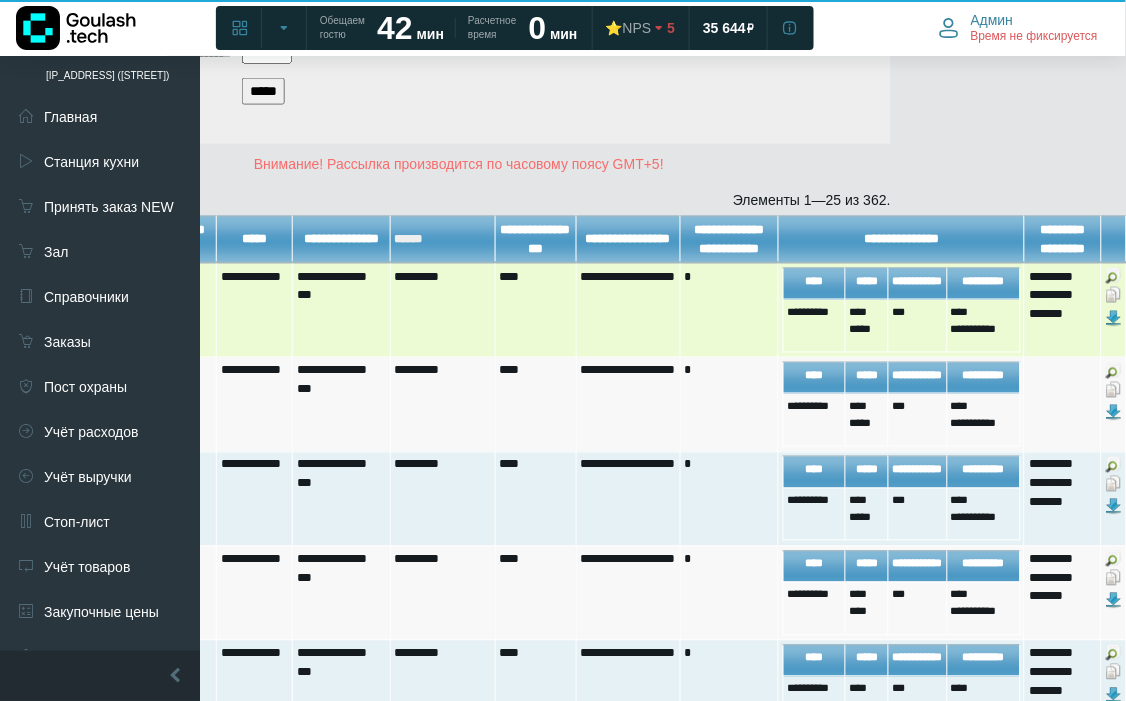 click at bounding box center (1114, 295) 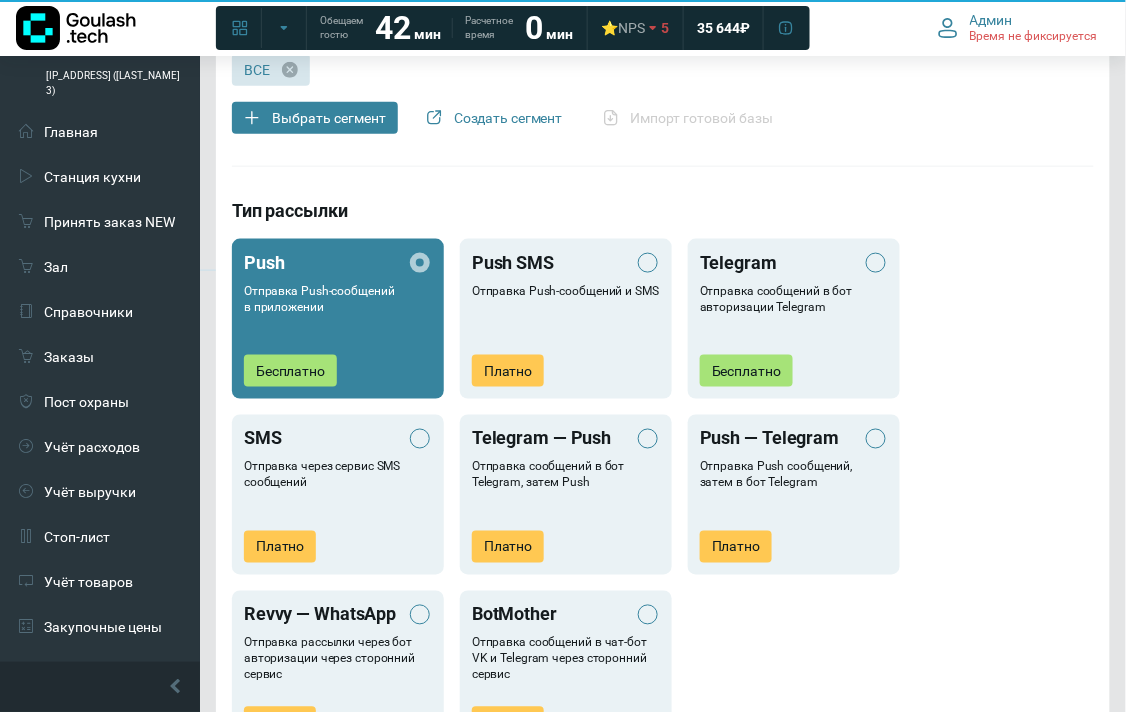 scroll, scrollTop: 1000, scrollLeft: 0, axis: vertical 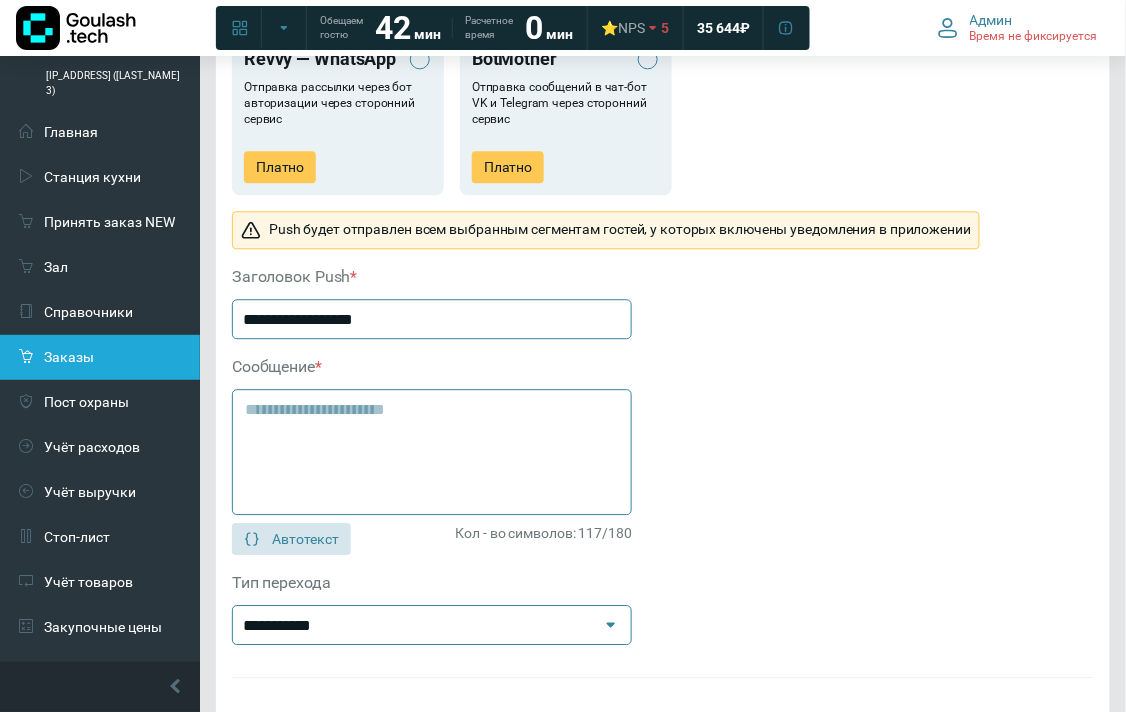 drag, startPoint x: 384, startPoint y: 324, endPoint x: 115, endPoint y: 334, distance: 269.18582 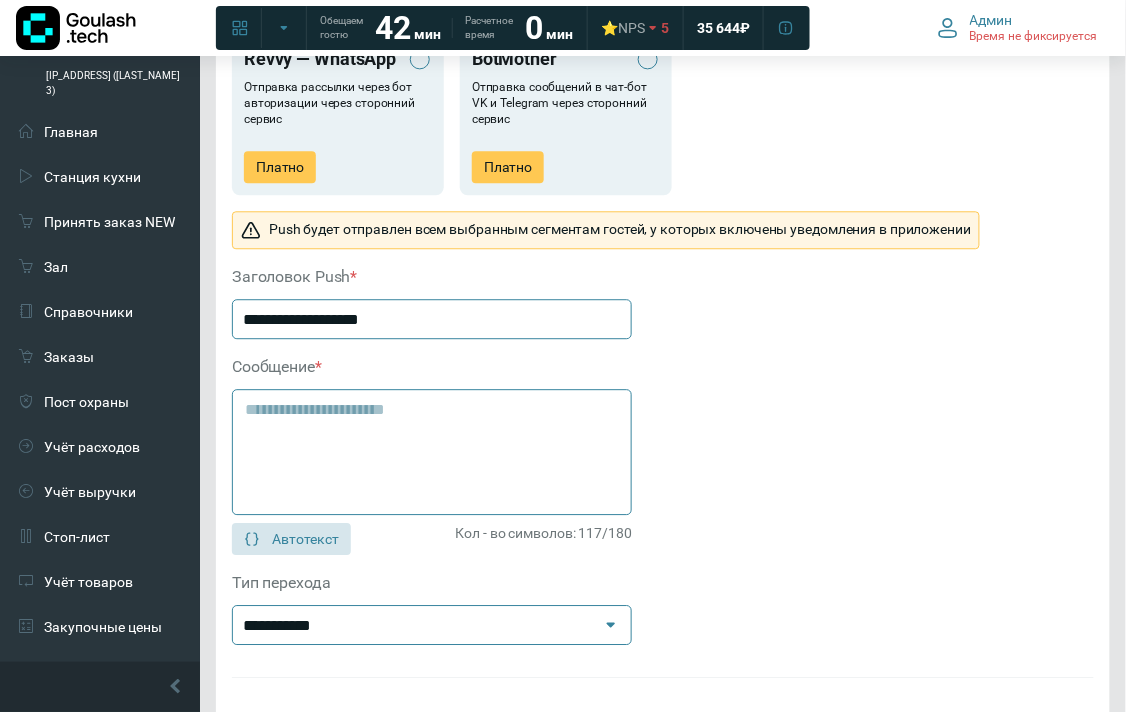 type on "**********" 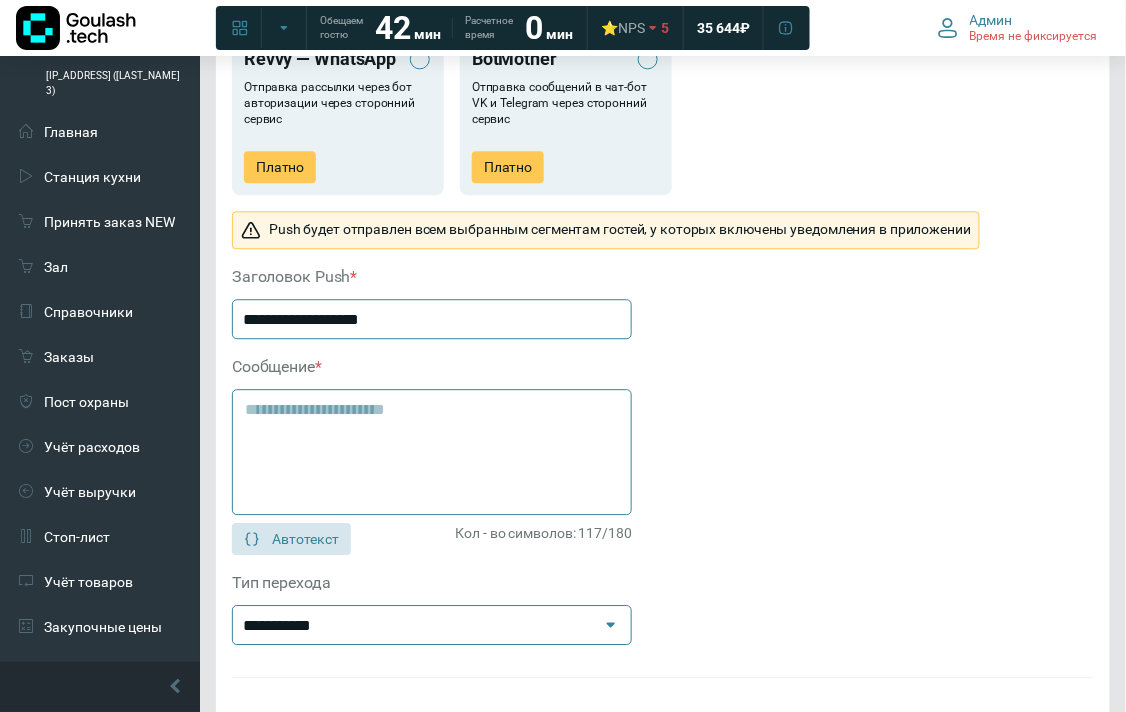 drag, startPoint x: 408, startPoint y: 406, endPoint x: 245, endPoint y: 411, distance: 163.07668 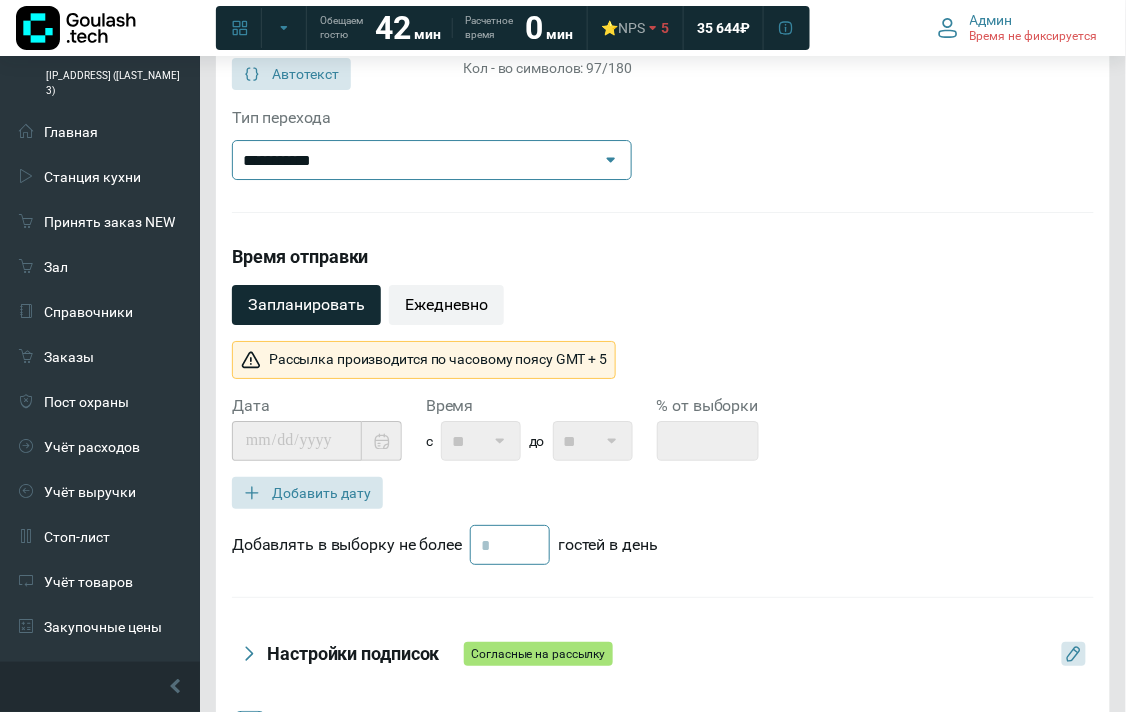 scroll, scrollTop: 1555, scrollLeft: 0, axis: vertical 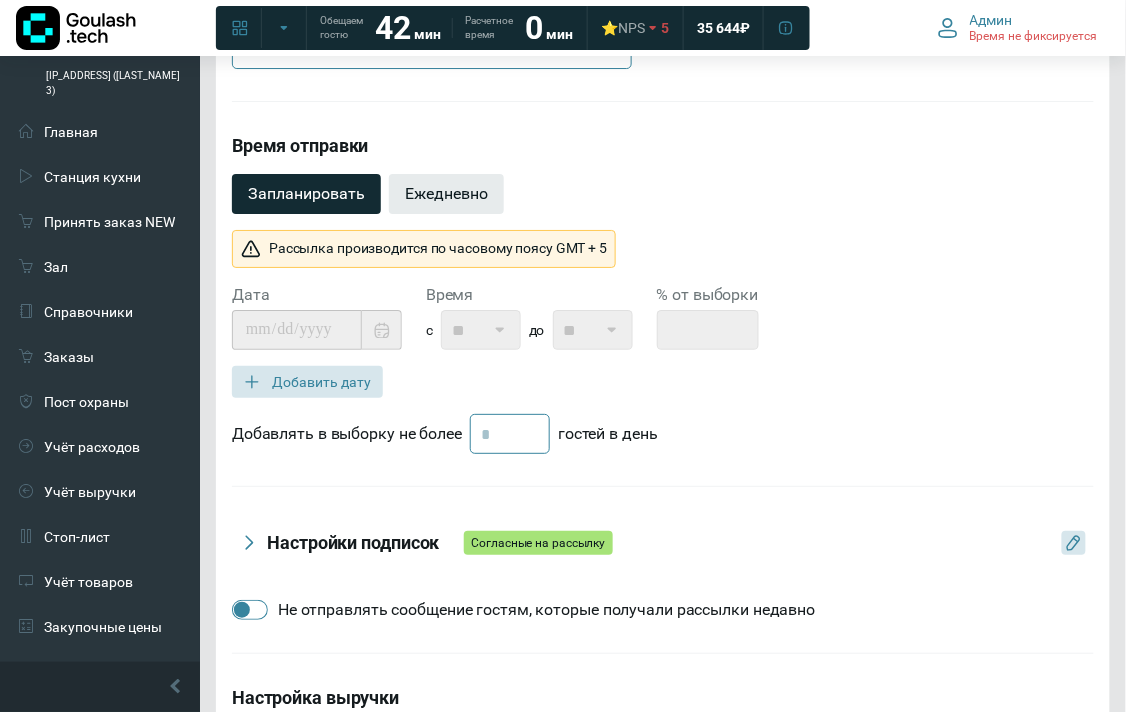 type on "**********" 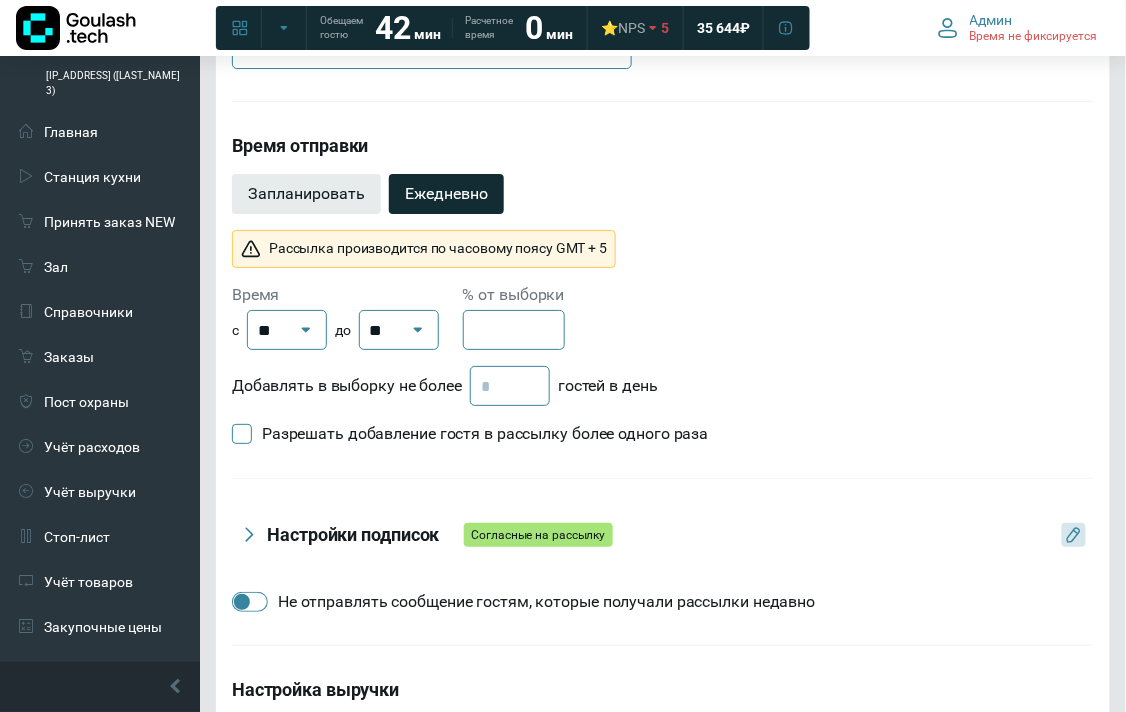 click on "Запланировать" at bounding box center (306, 194) 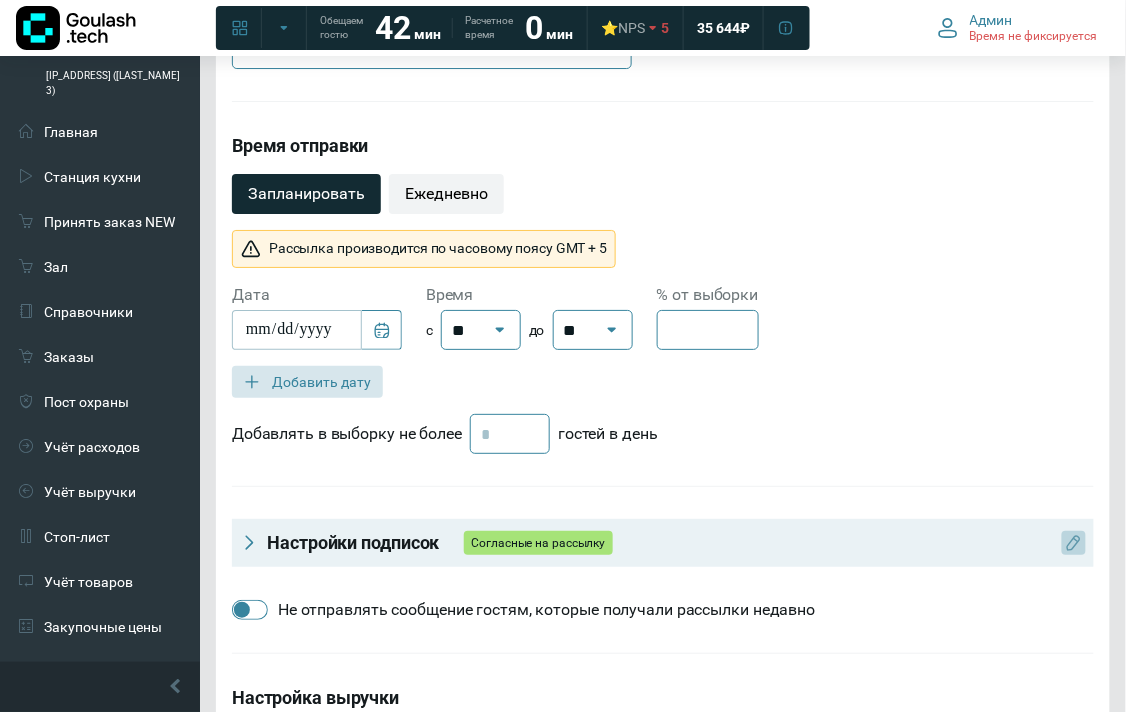click 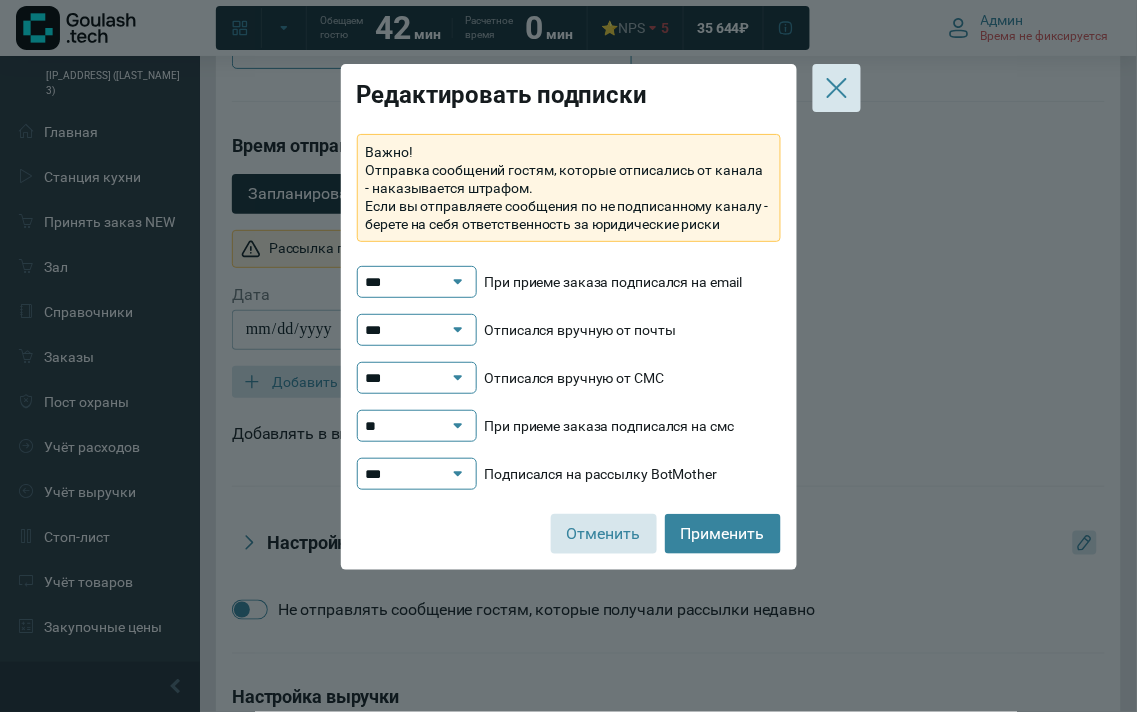 click on "***" at bounding box center [407, 378] 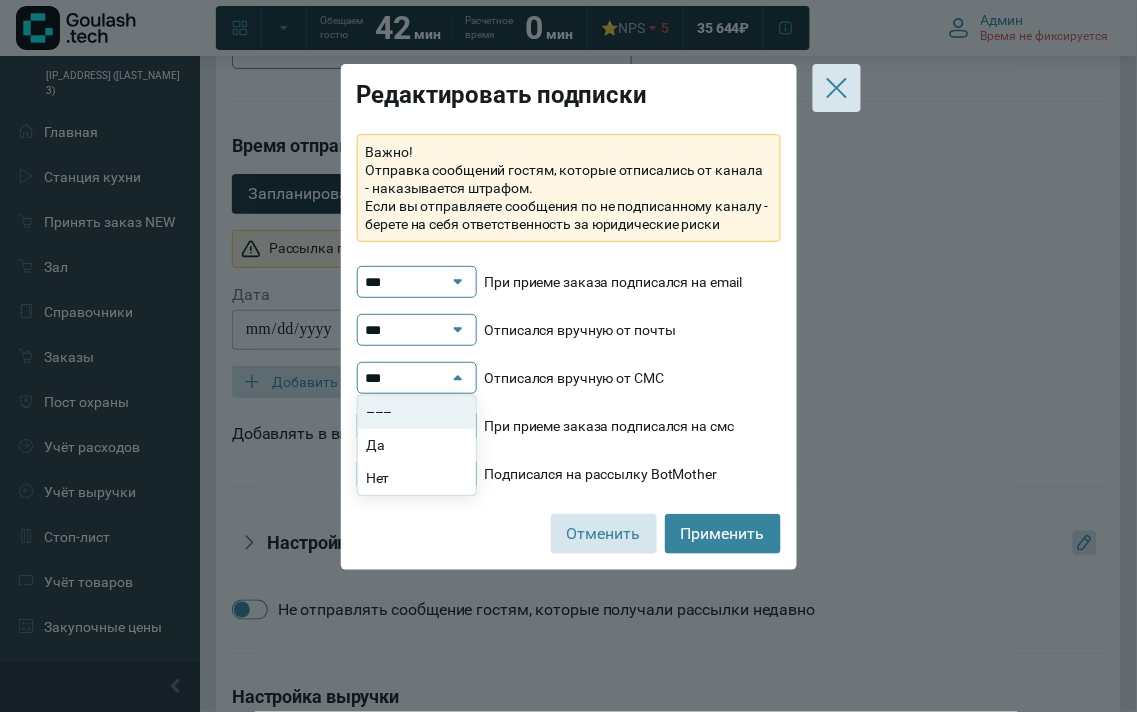 click on "–––" 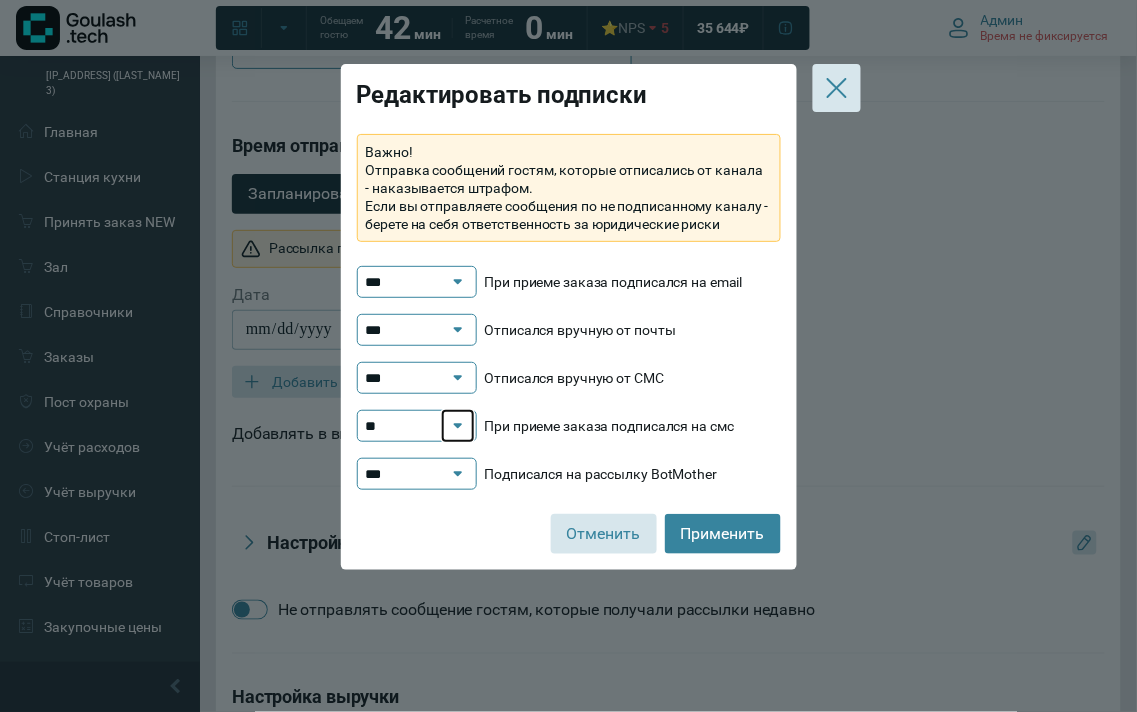 click 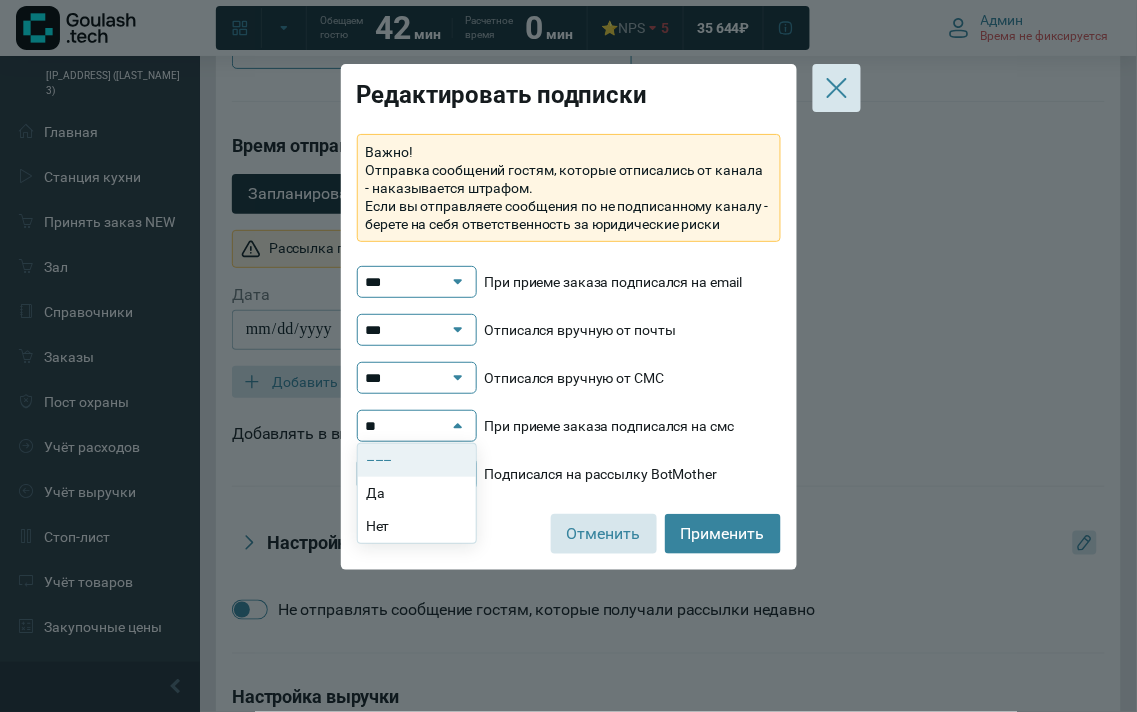 click on "–––" 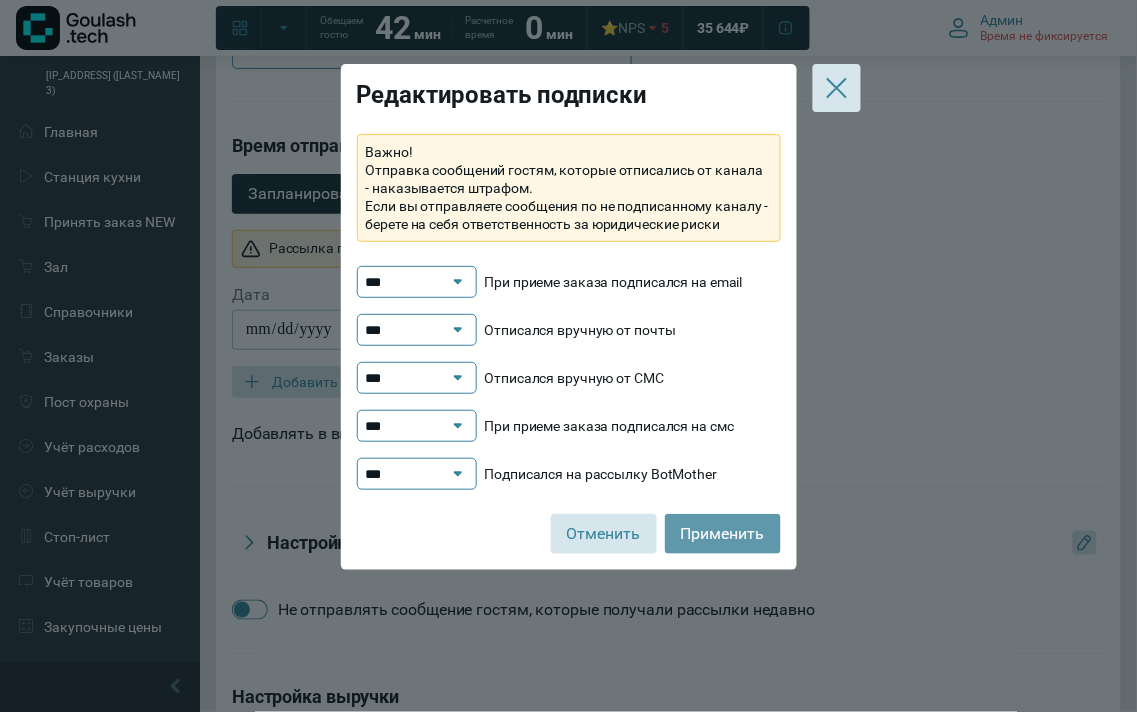click on "Применить" at bounding box center (723, 534) 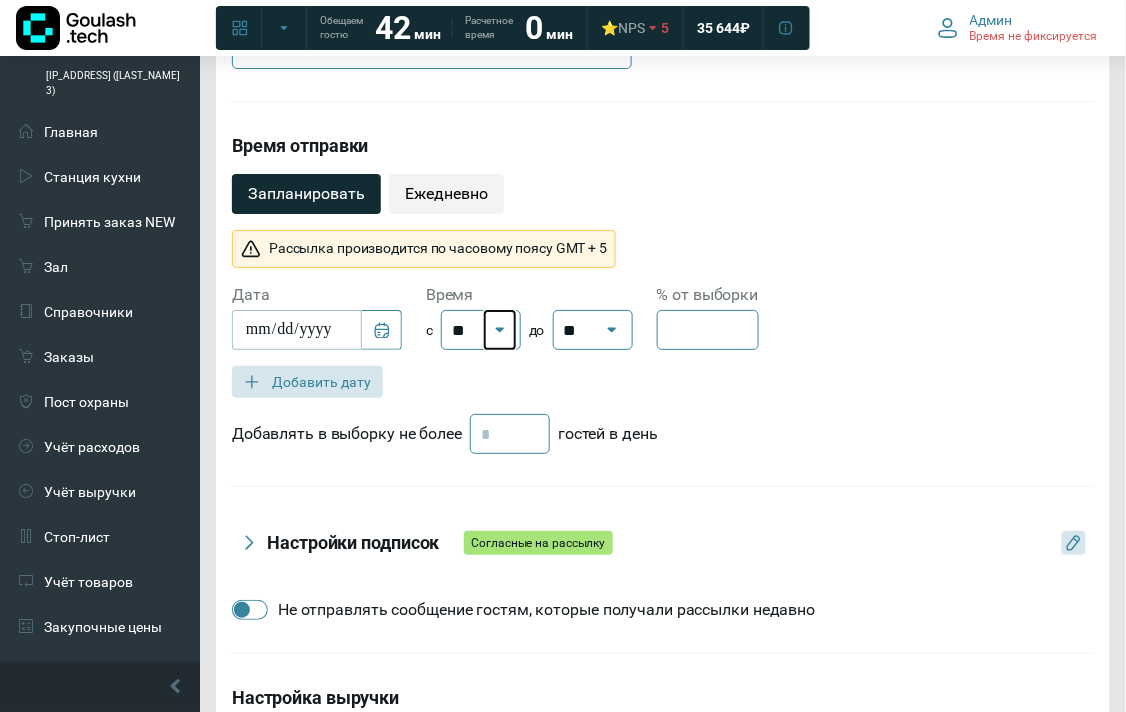 click 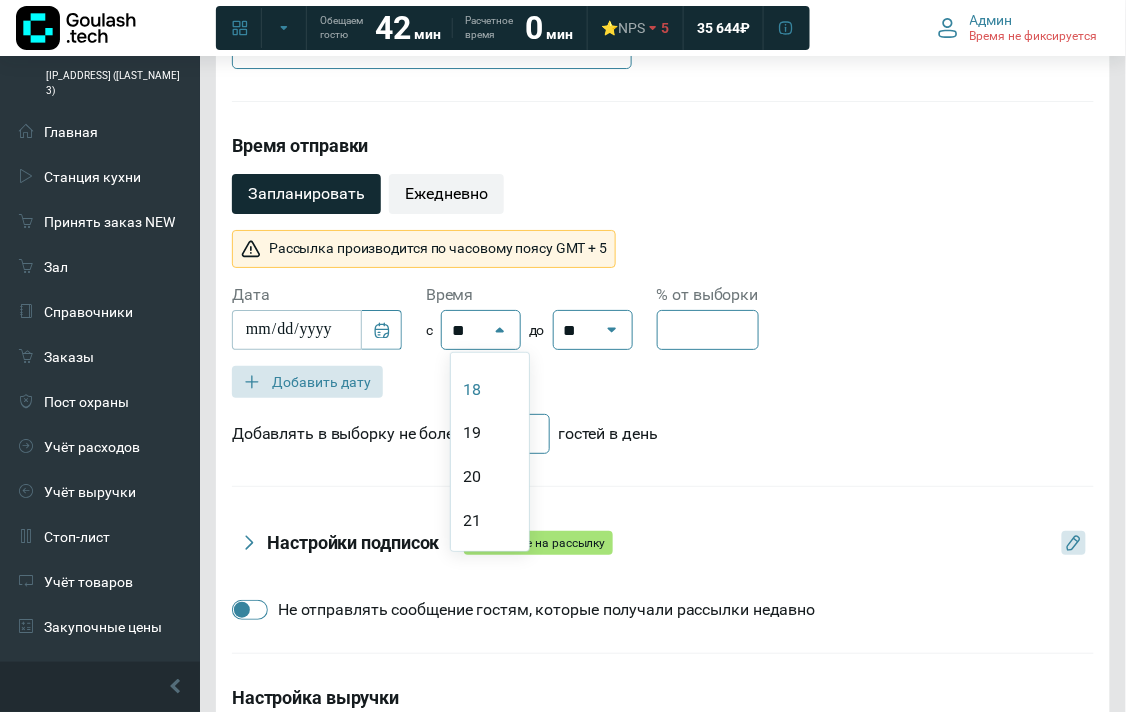 scroll, scrollTop: 666, scrollLeft: 0, axis: vertical 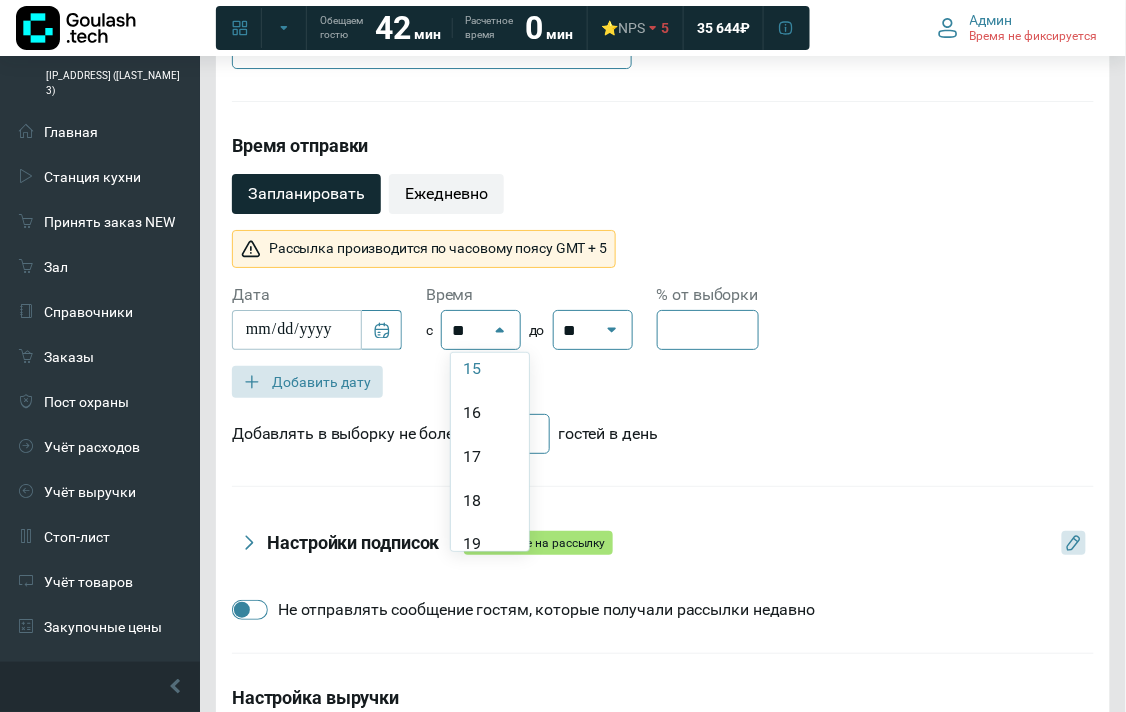 click on "15" 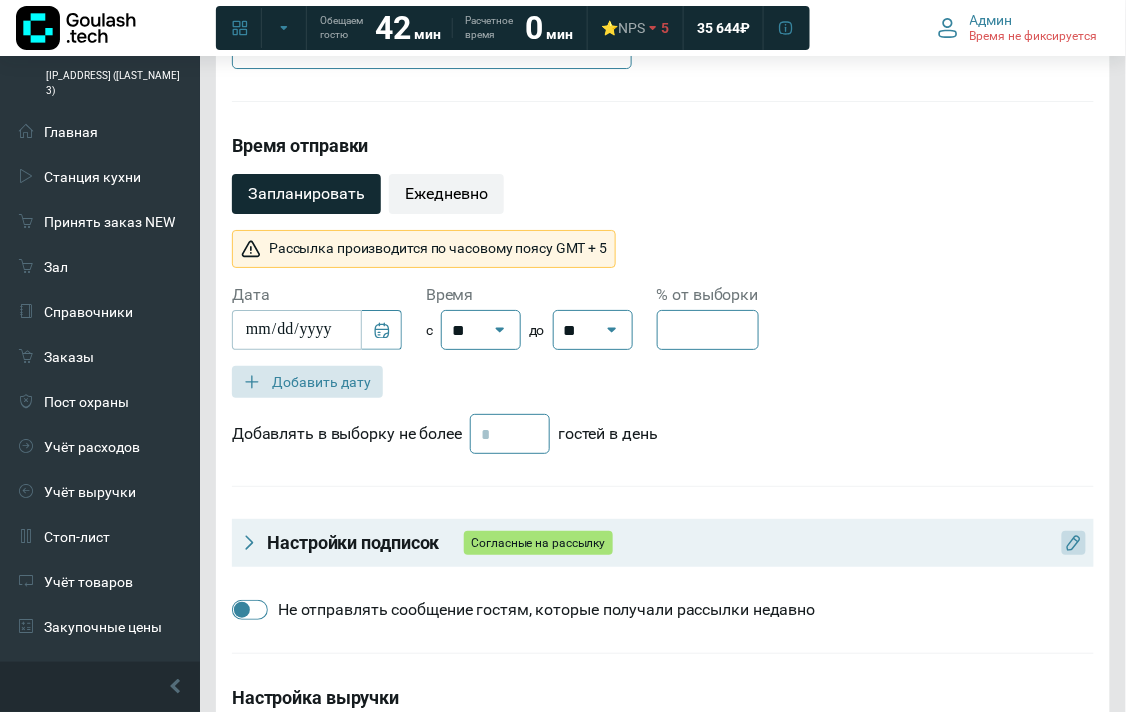 scroll, scrollTop: 1731, scrollLeft: 0, axis: vertical 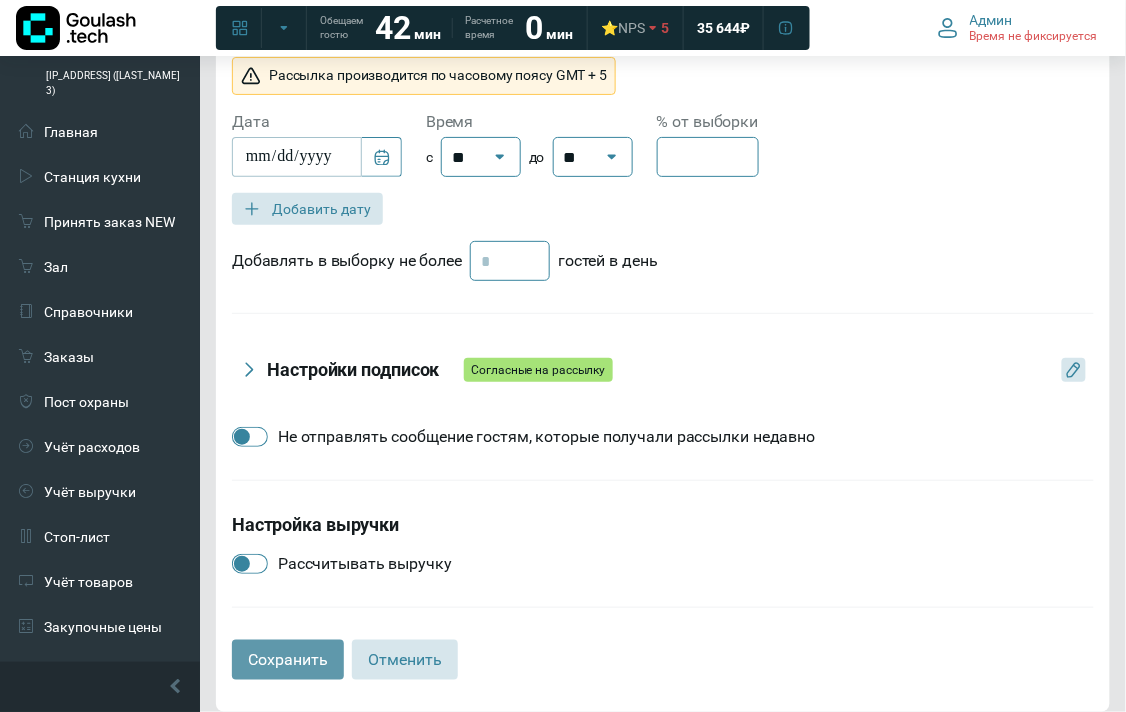 click on "Сохранить" at bounding box center (288, 660) 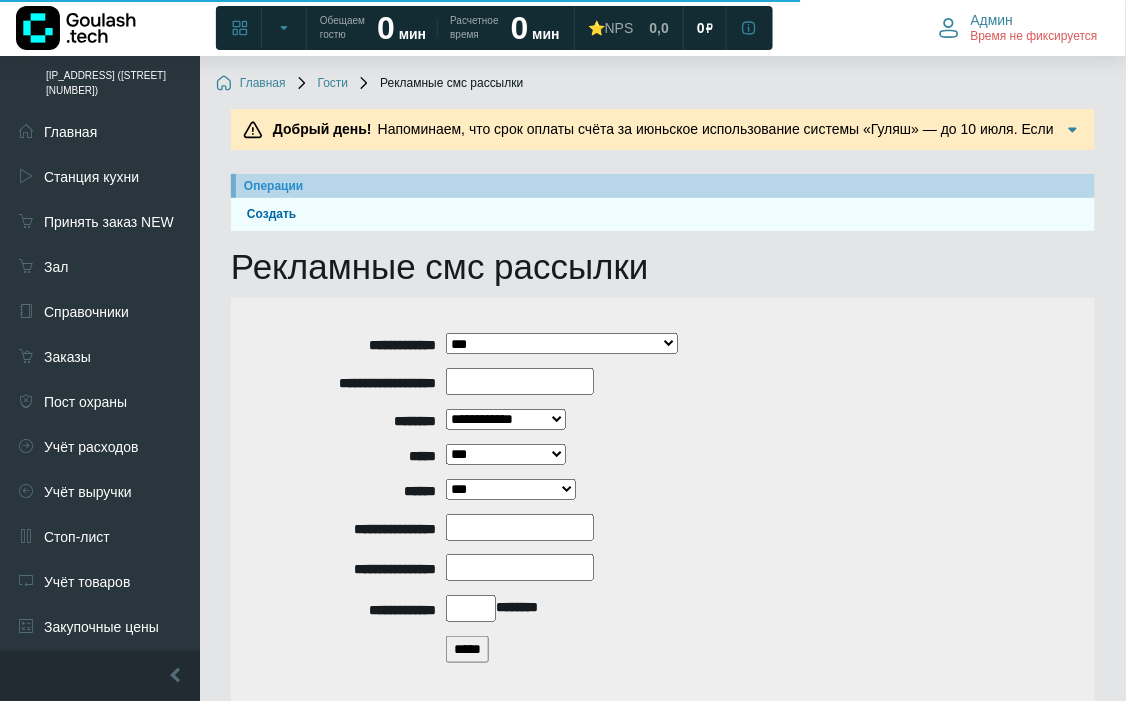 scroll, scrollTop: 328, scrollLeft: 0, axis: vertical 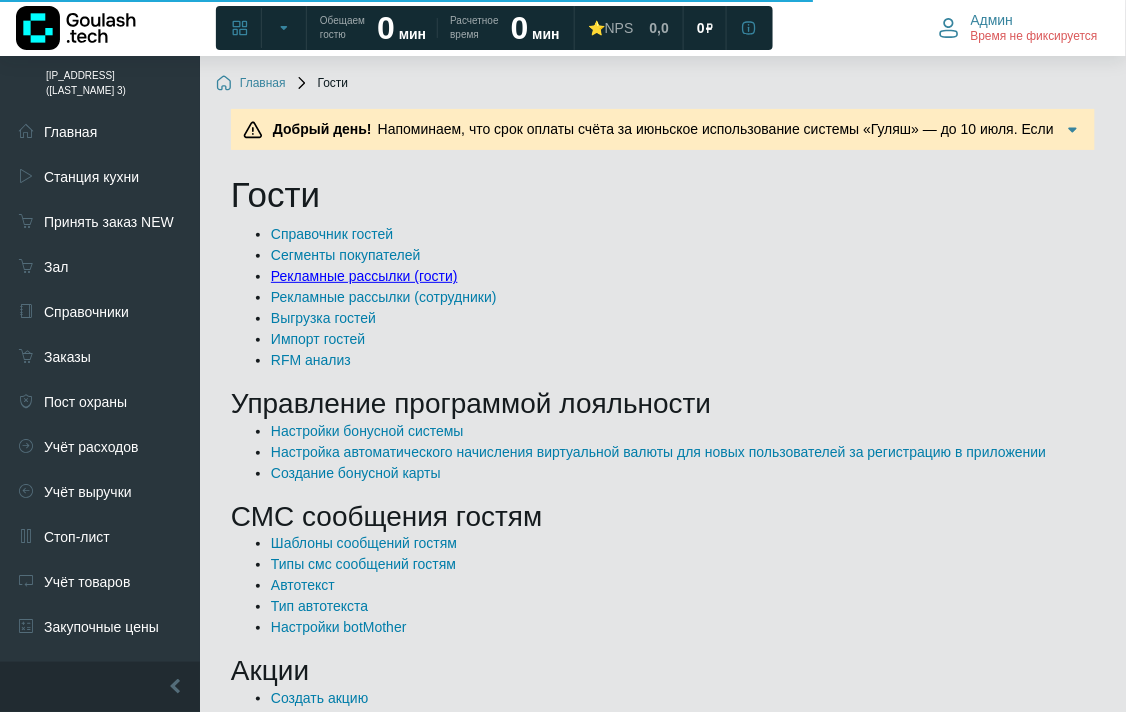 click on "Рекламные рассылки (гости)" at bounding box center (364, 276) 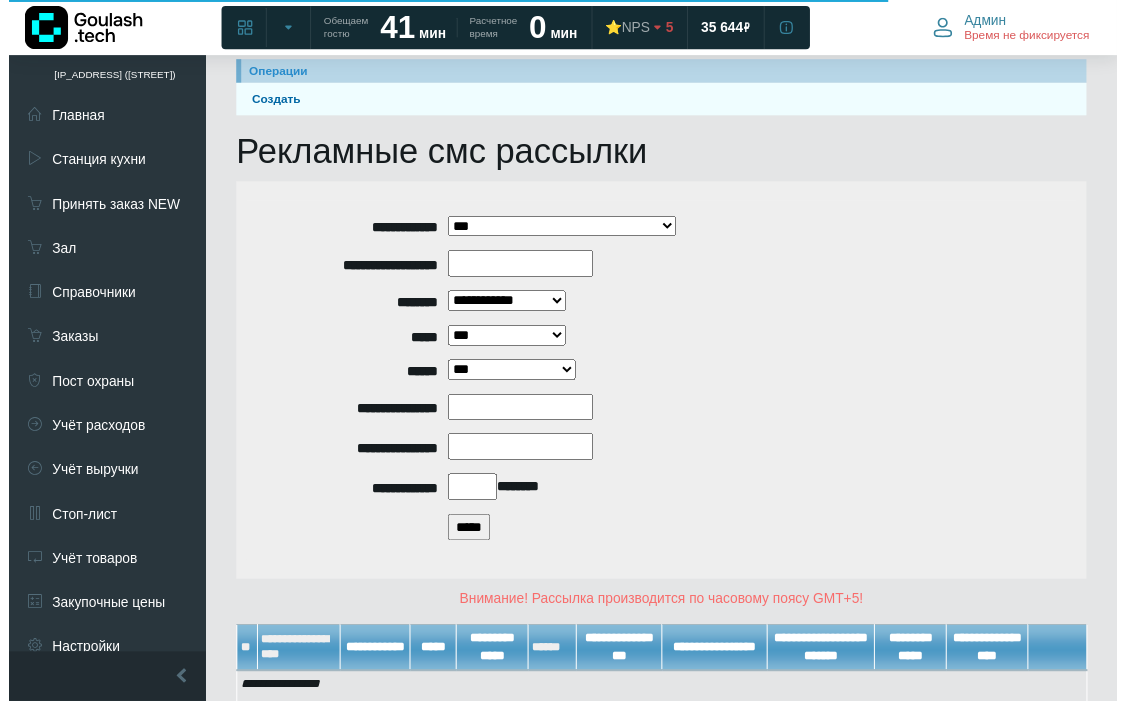 scroll, scrollTop: 225, scrollLeft: 0, axis: vertical 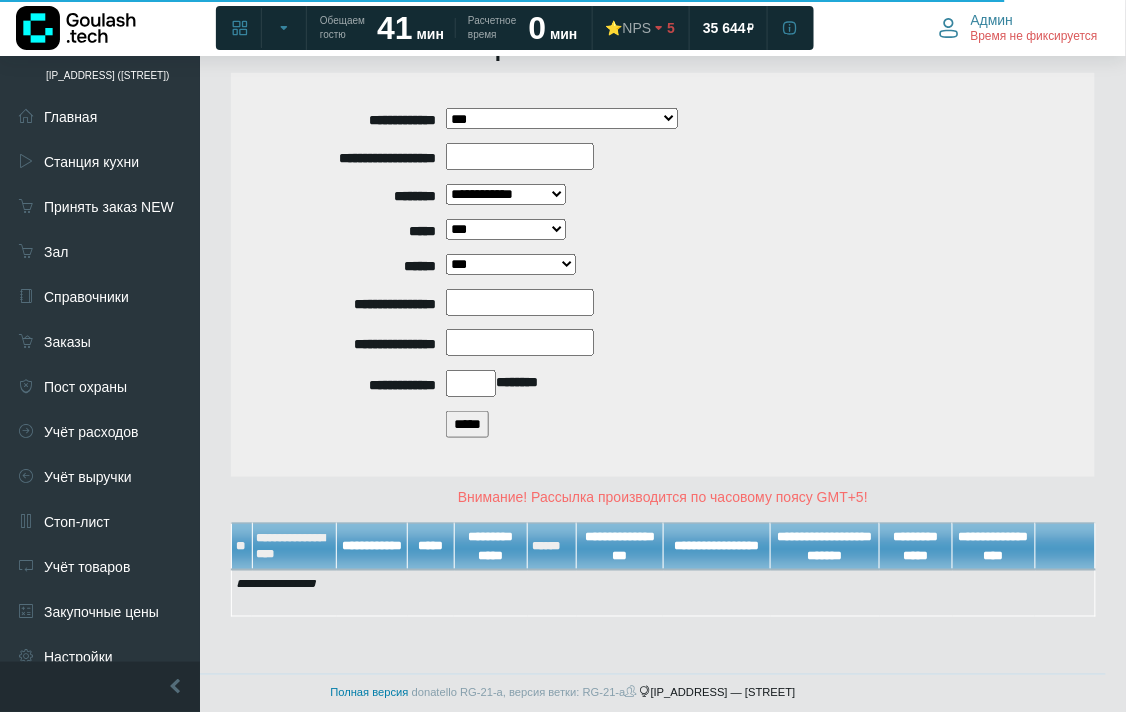 click on "*****" at bounding box center (467, 424) 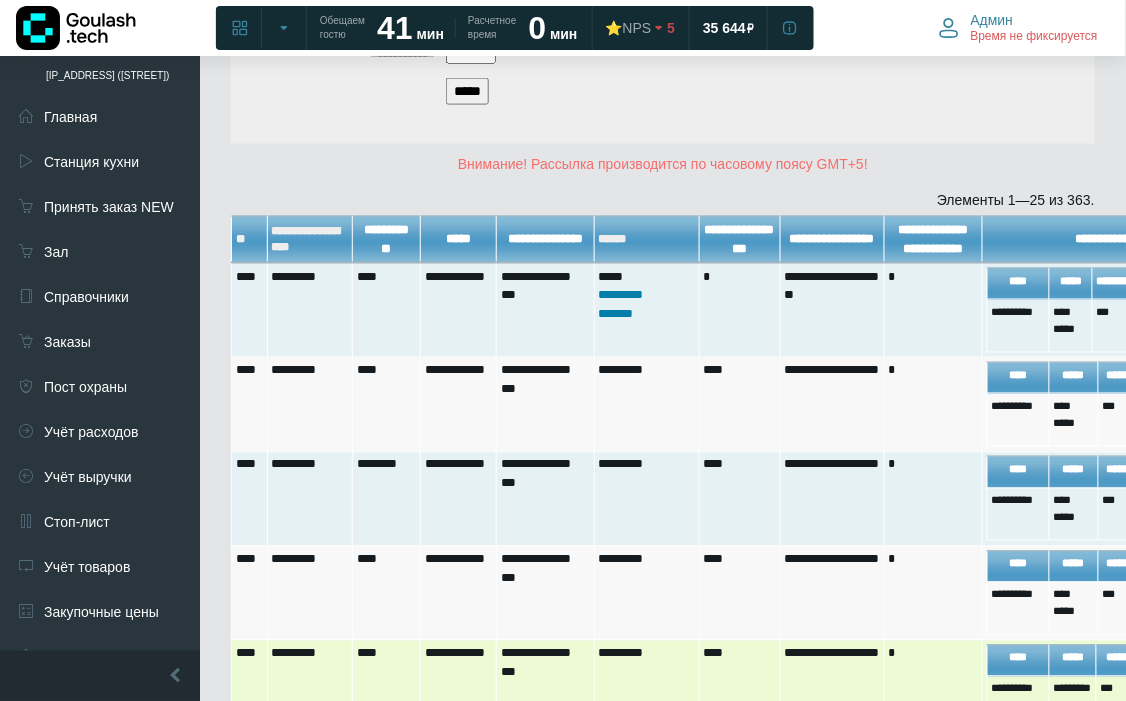 scroll, scrollTop: 781, scrollLeft: 0, axis: vertical 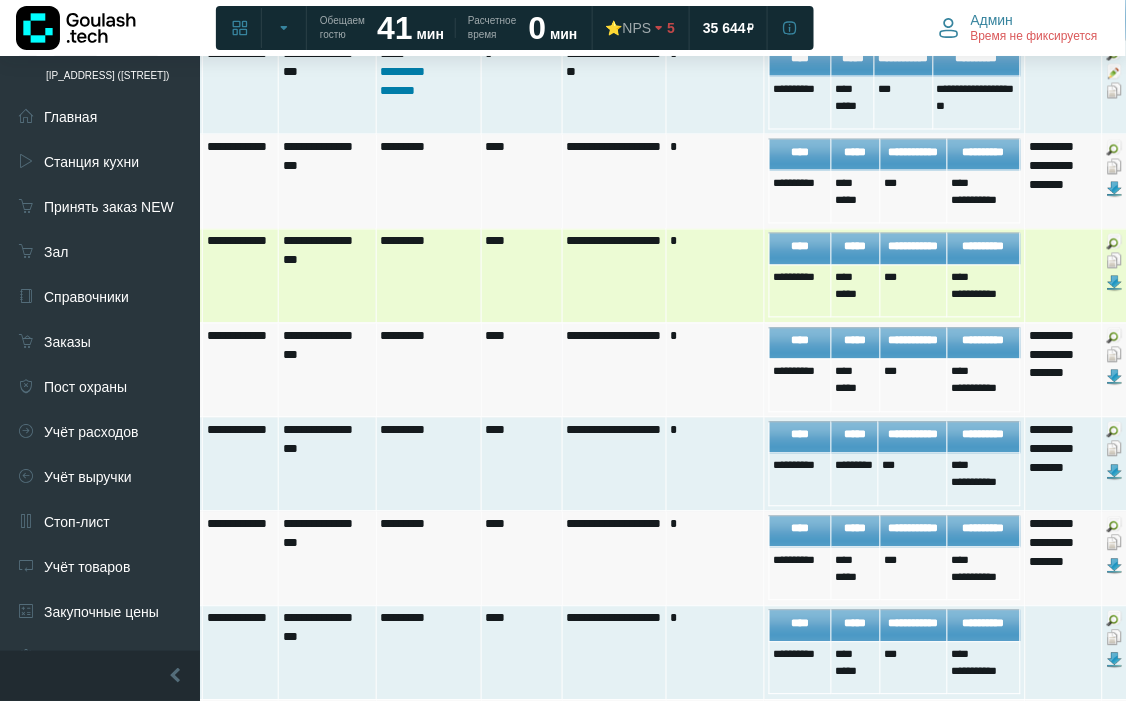 click at bounding box center [1115, 261] 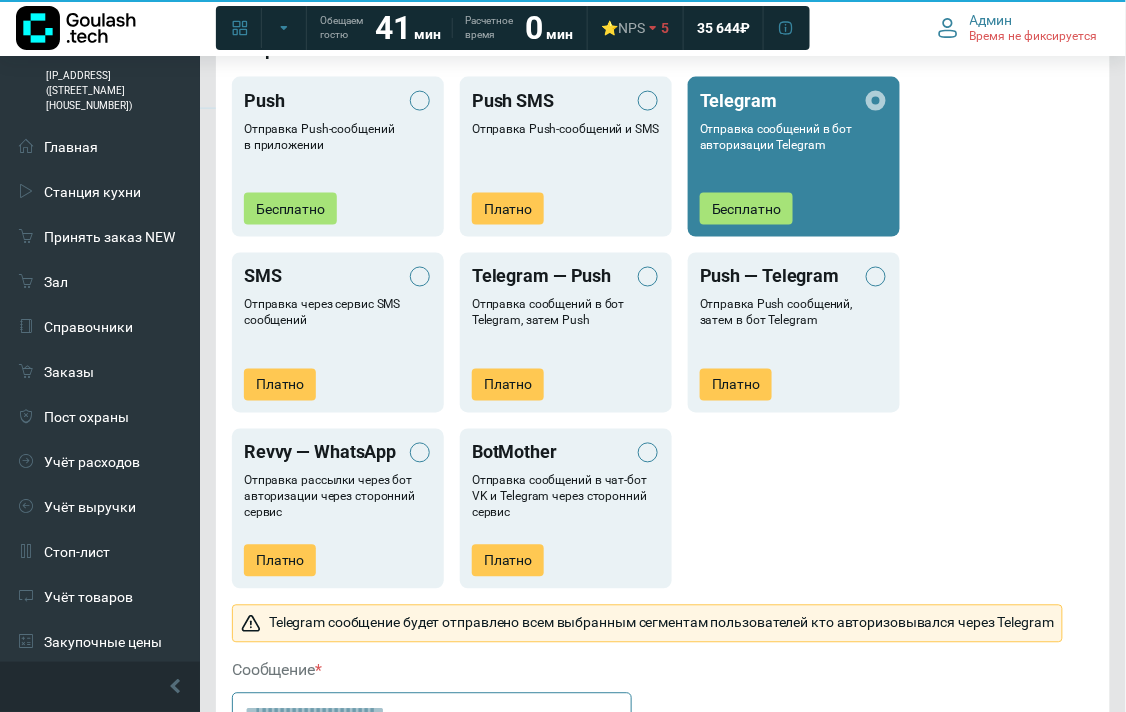 scroll, scrollTop: 1051, scrollLeft: 0, axis: vertical 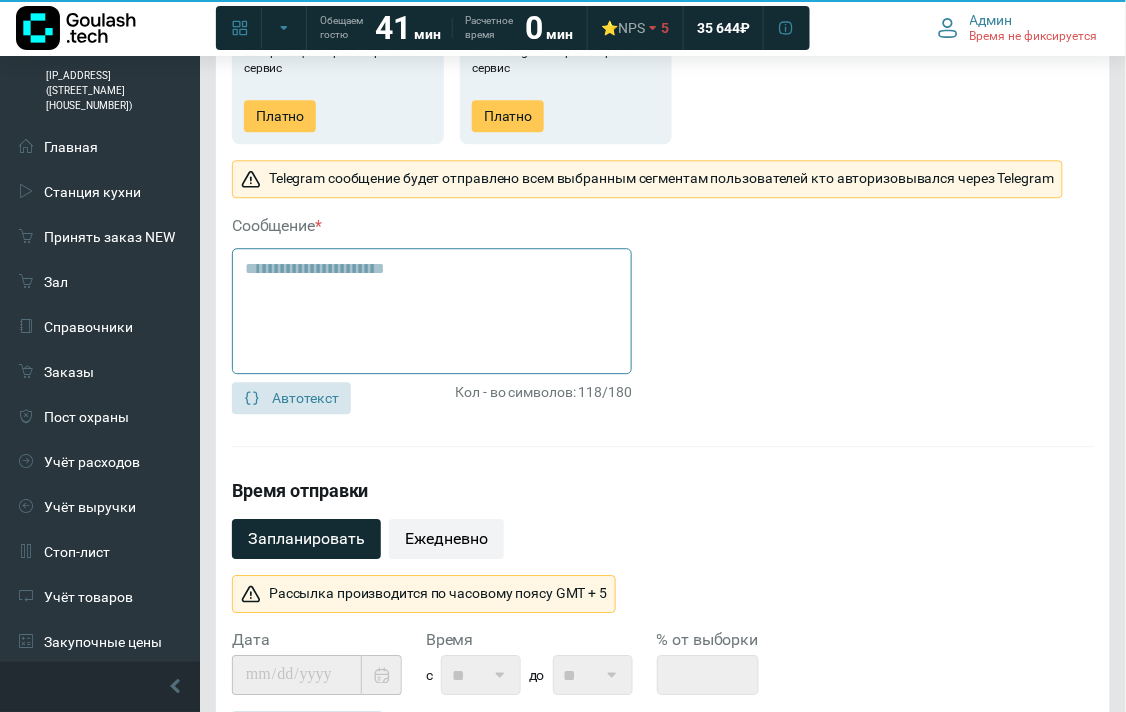 drag, startPoint x: 375, startPoint y: 266, endPoint x: 284, endPoint y: 175, distance: 128.69344 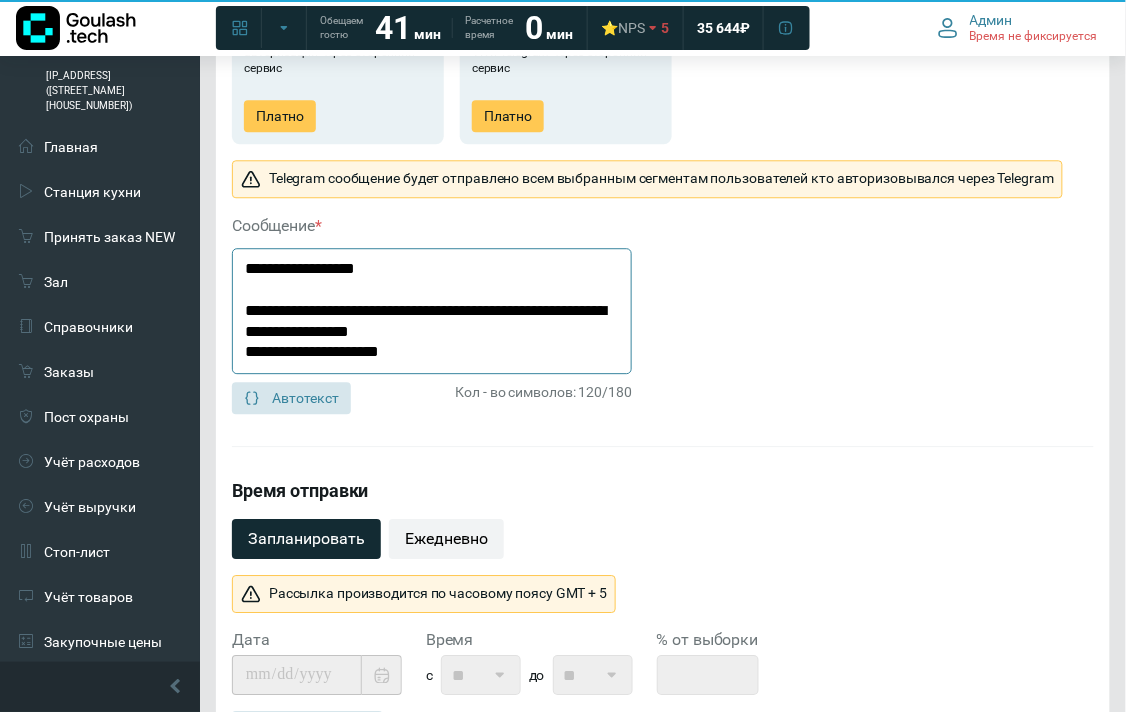 drag, startPoint x: 333, startPoint y: 310, endPoint x: 244, endPoint y: 310, distance: 89 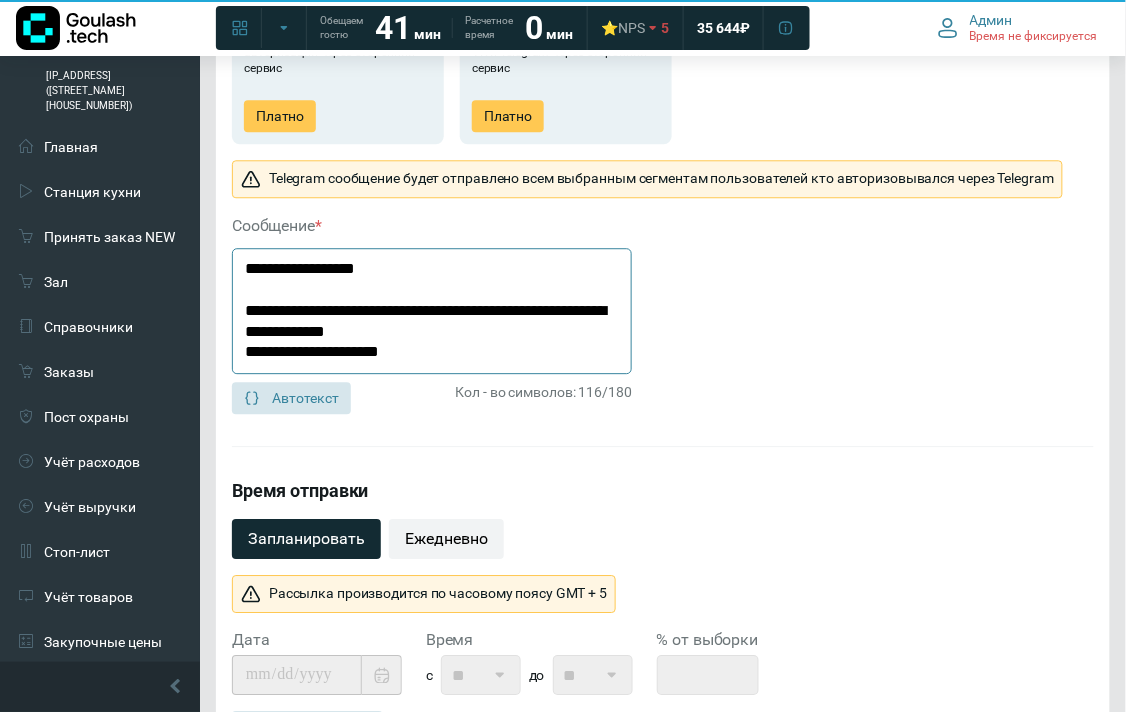 click on "**********" 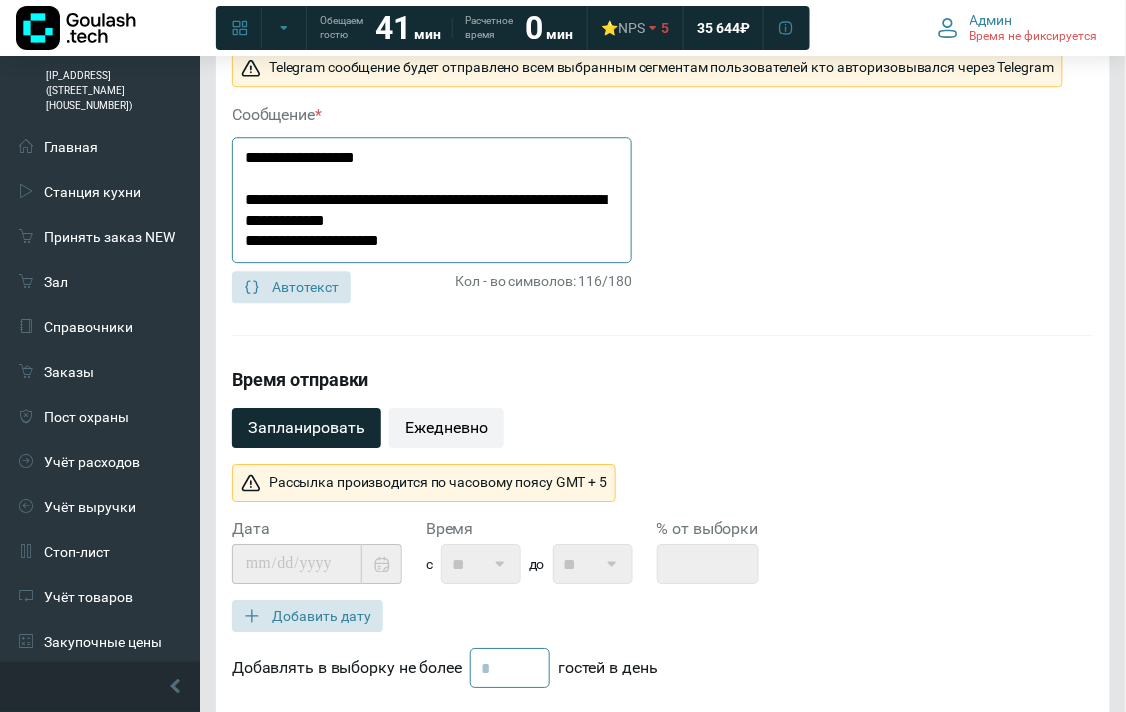 scroll, scrollTop: 1273, scrollLeft: 0, axis: vertical 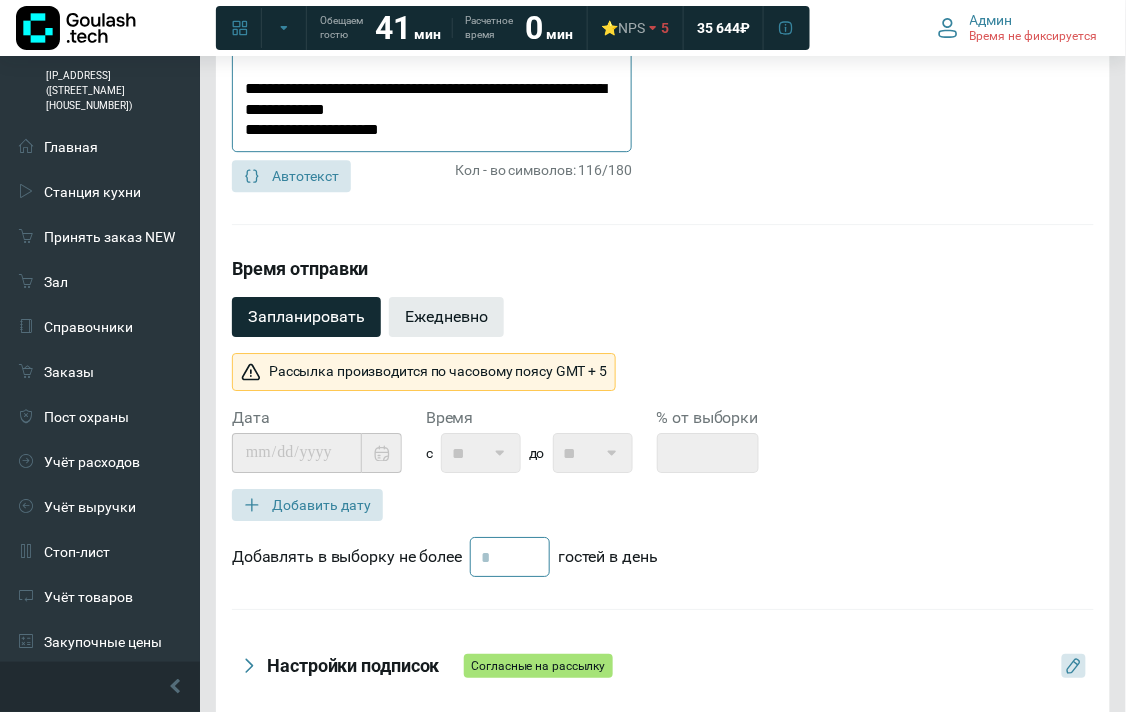 type on "**********" 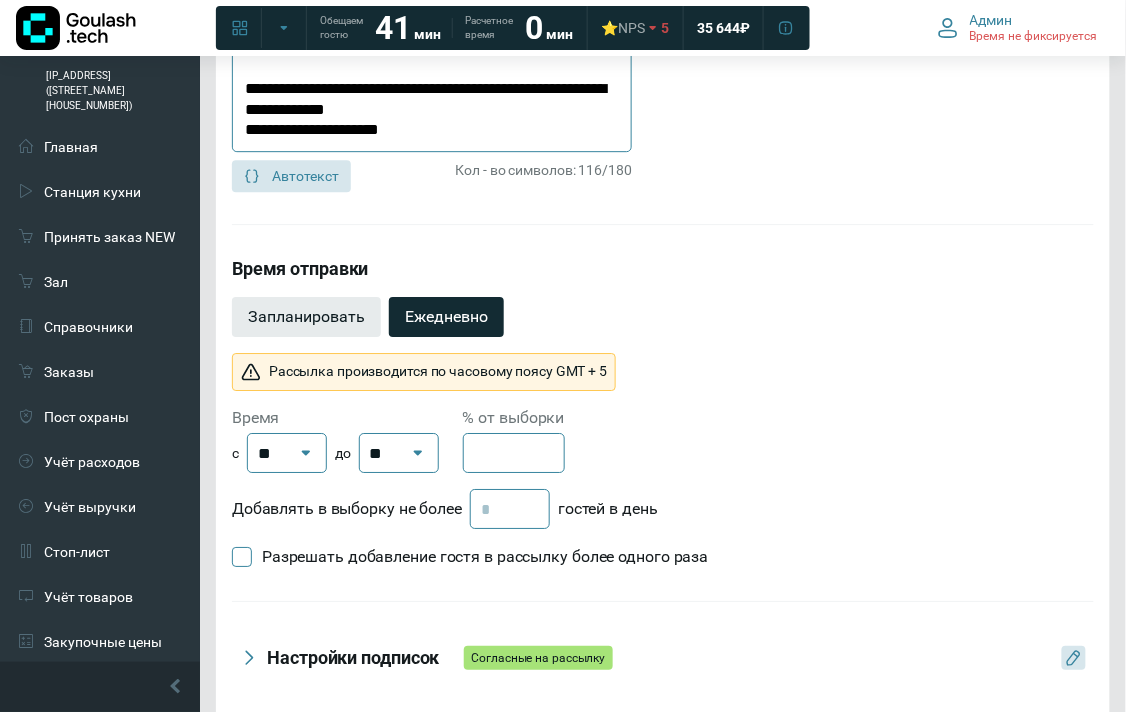 click on "Запланировать" at bounding box center (306, 317) 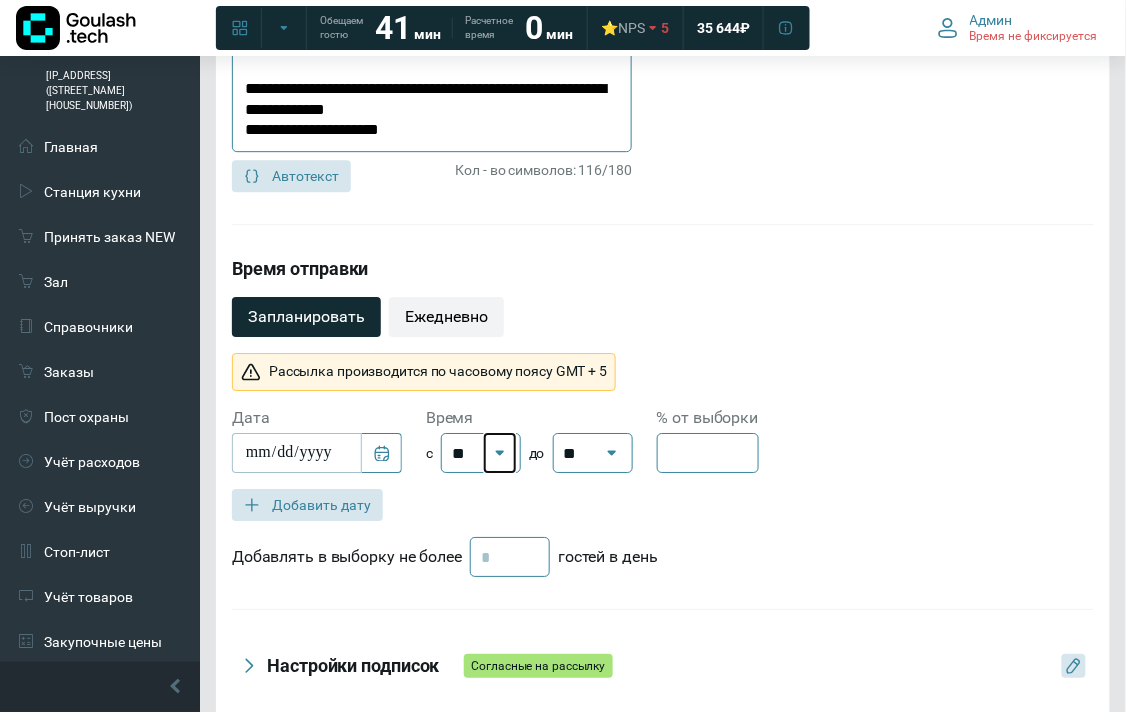 click 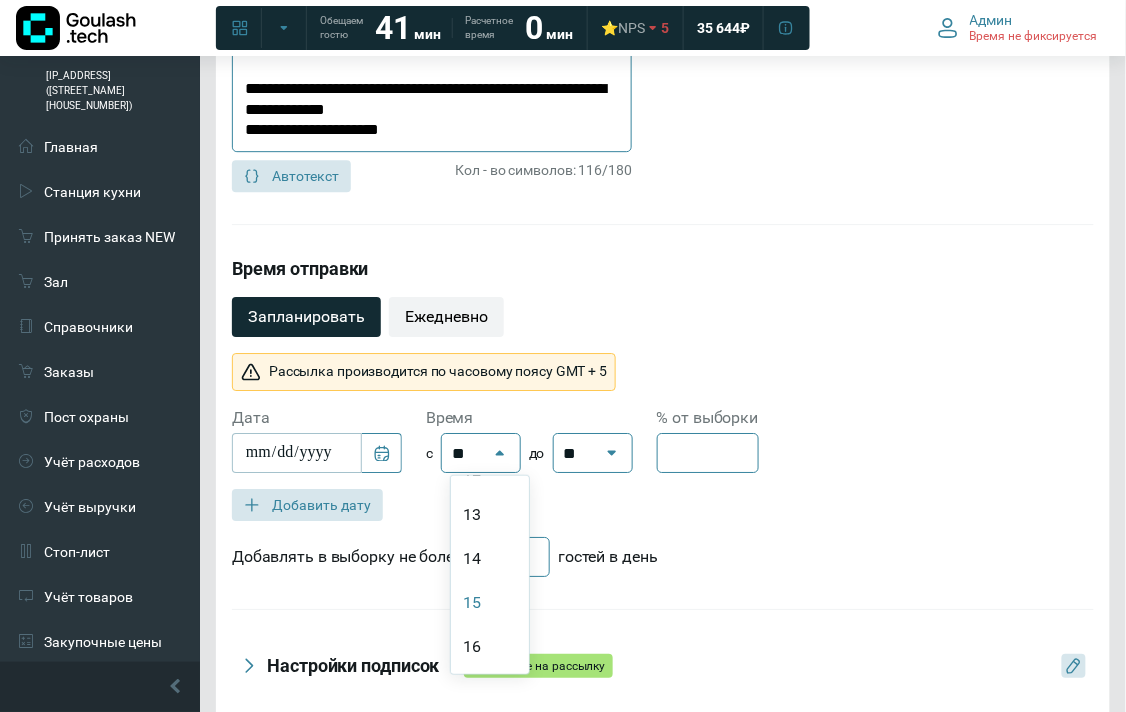scroll, scrollTop: 666, scrollLeft: 0, axis: vertical 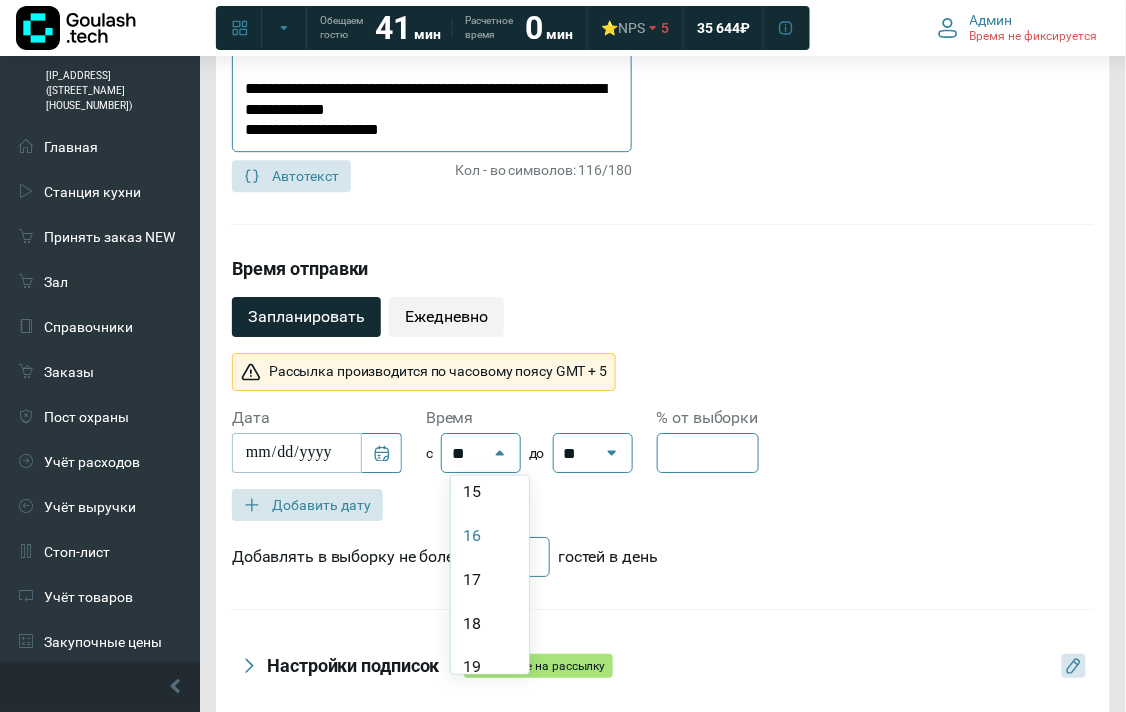 click on "16" 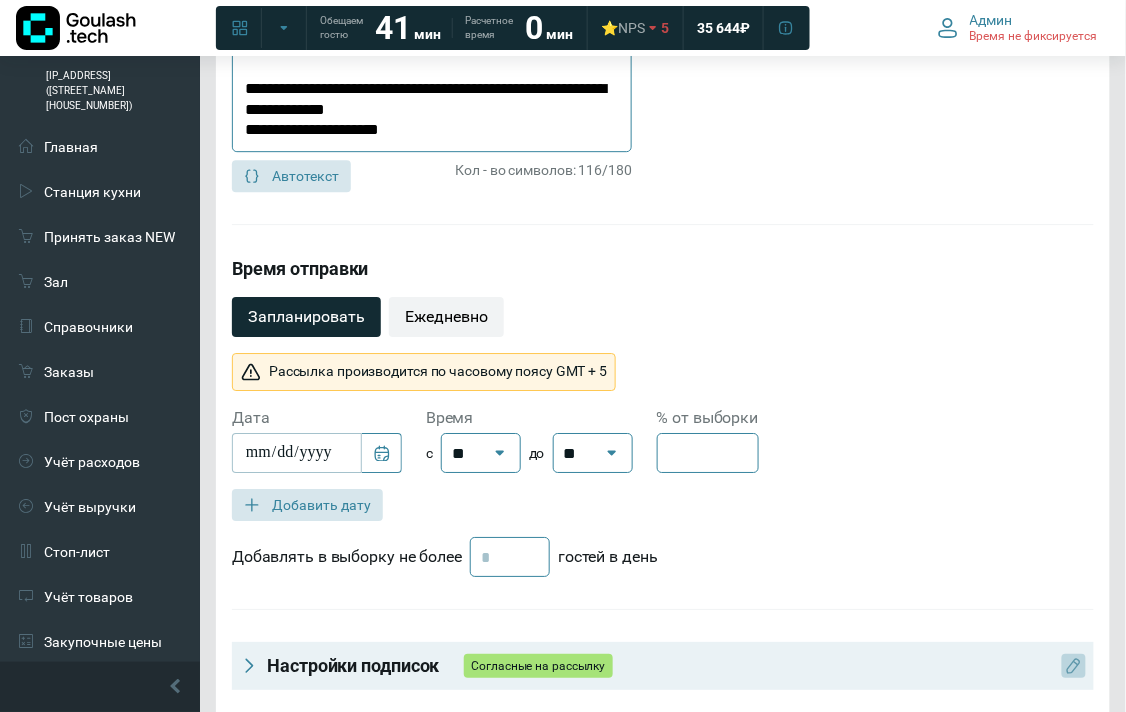 click at bounding box center (1074, 666) 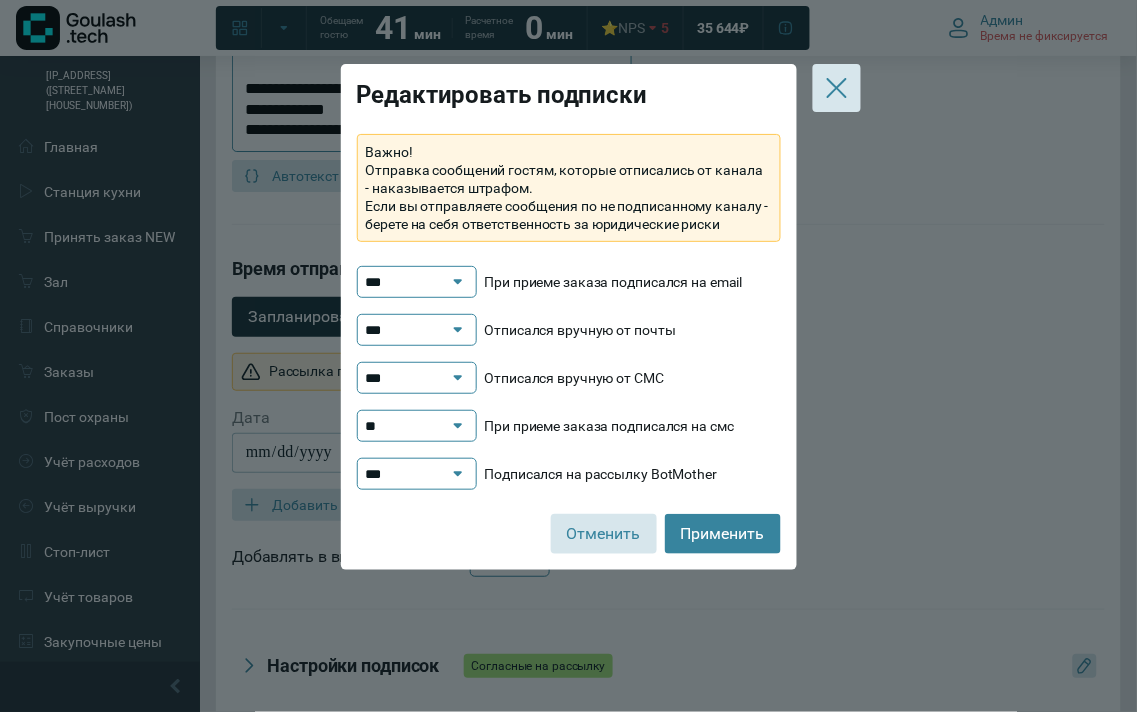 click on "***" at bounding box center [407, 378] 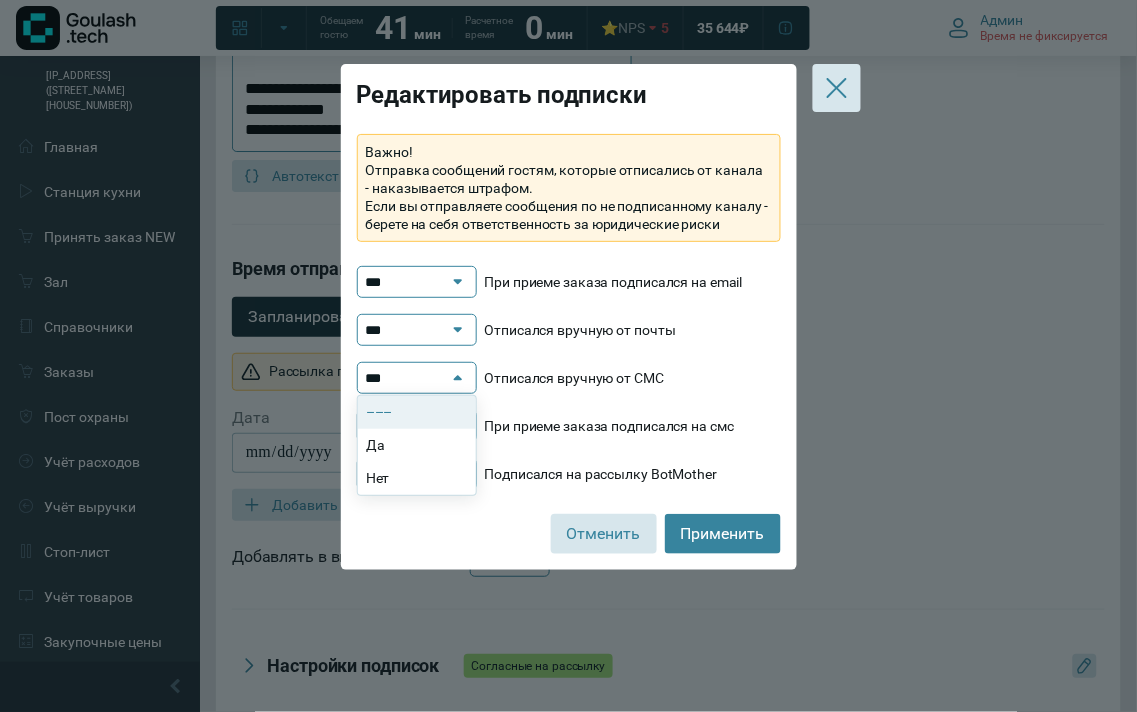 click on "–––" 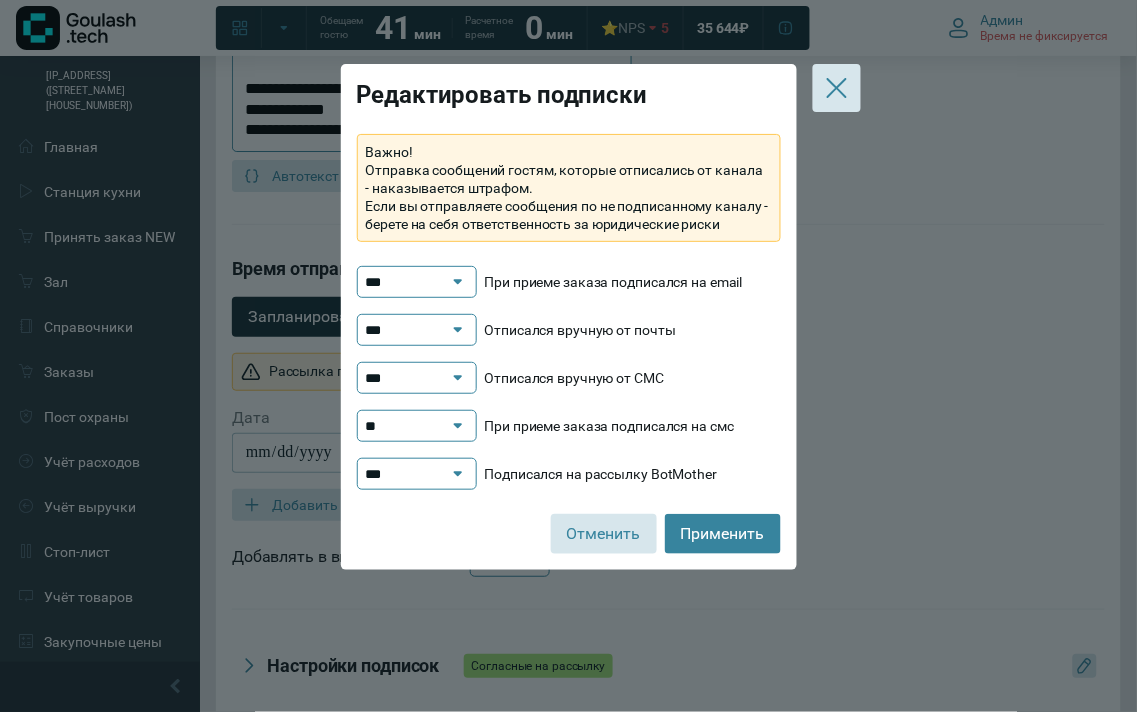 click on "**" at bounding box center [407, 426] 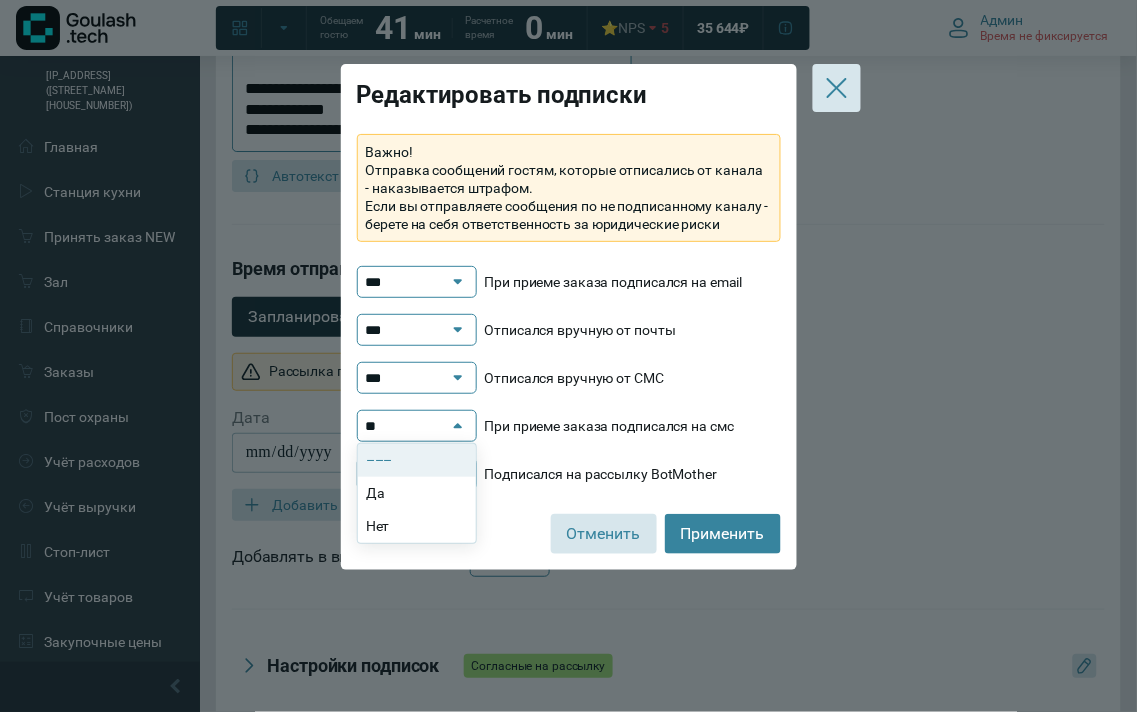 click on "–––" 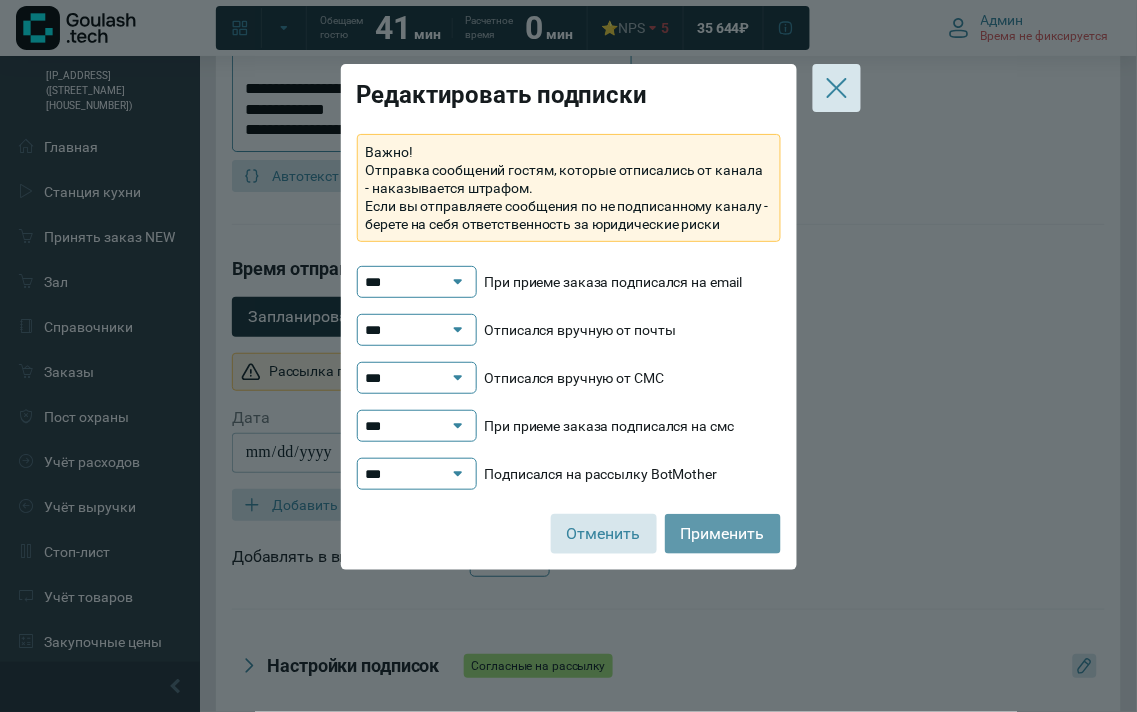 click on "Применить" at bounding box center [723, 534] 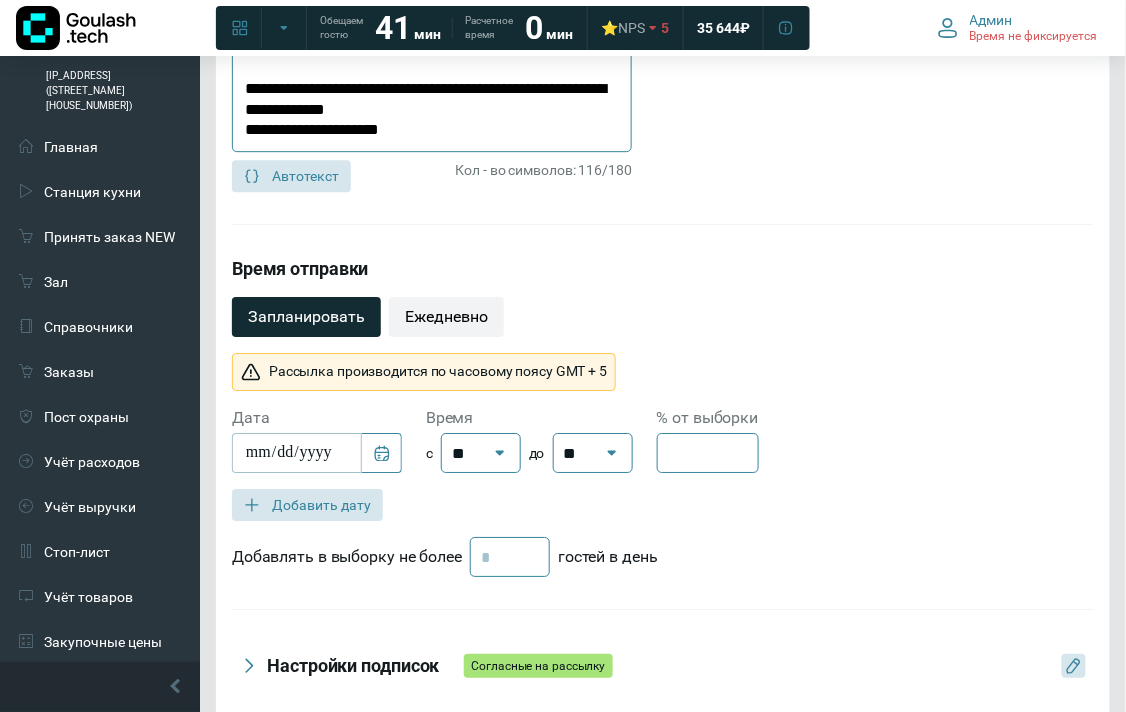 scroll, scrollTop: 1384, scrollLeft: 0, axis: vertical 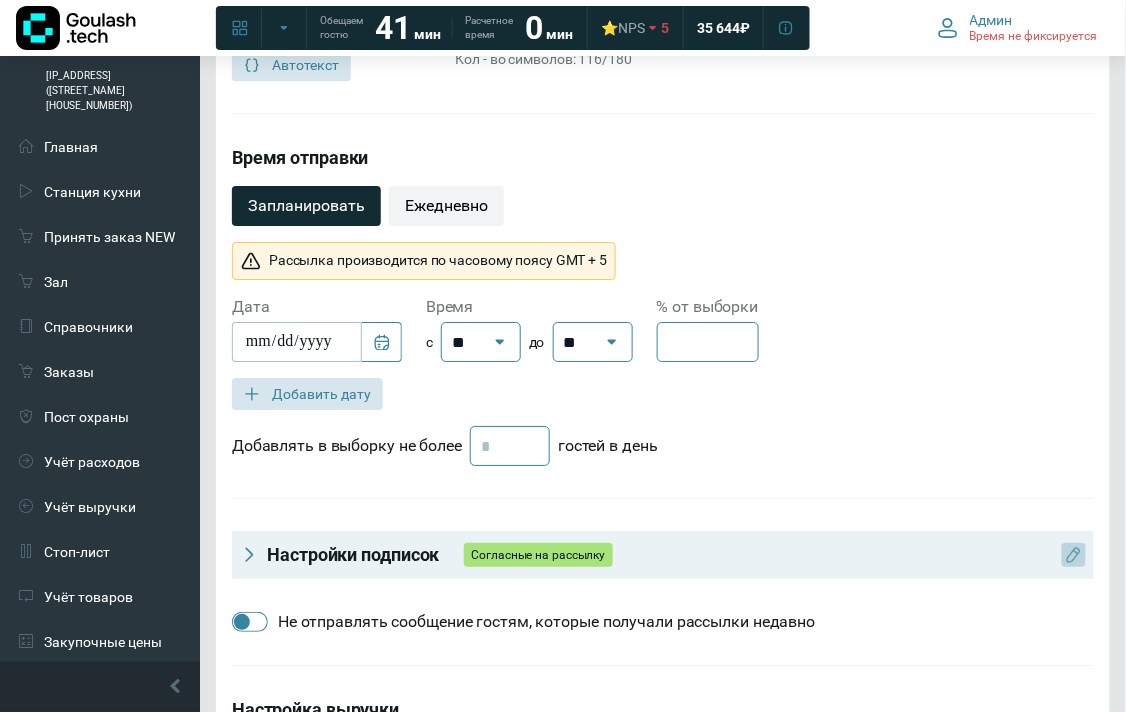 click 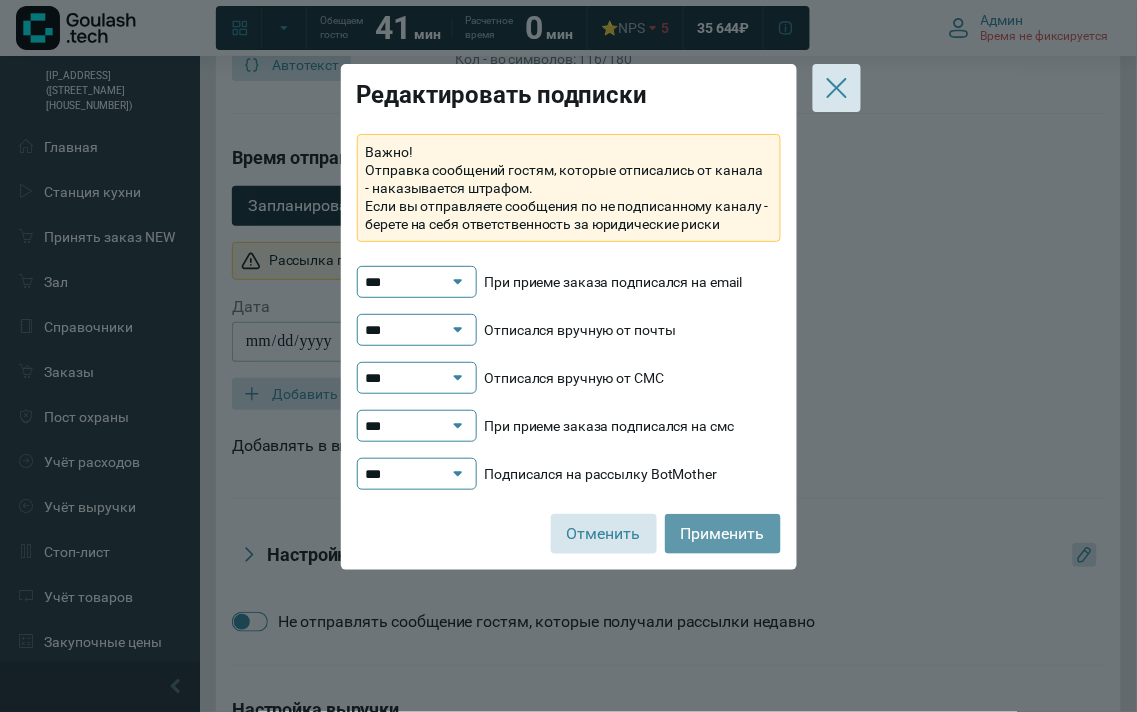 click on "Применить" at bounding box center [723, 534] 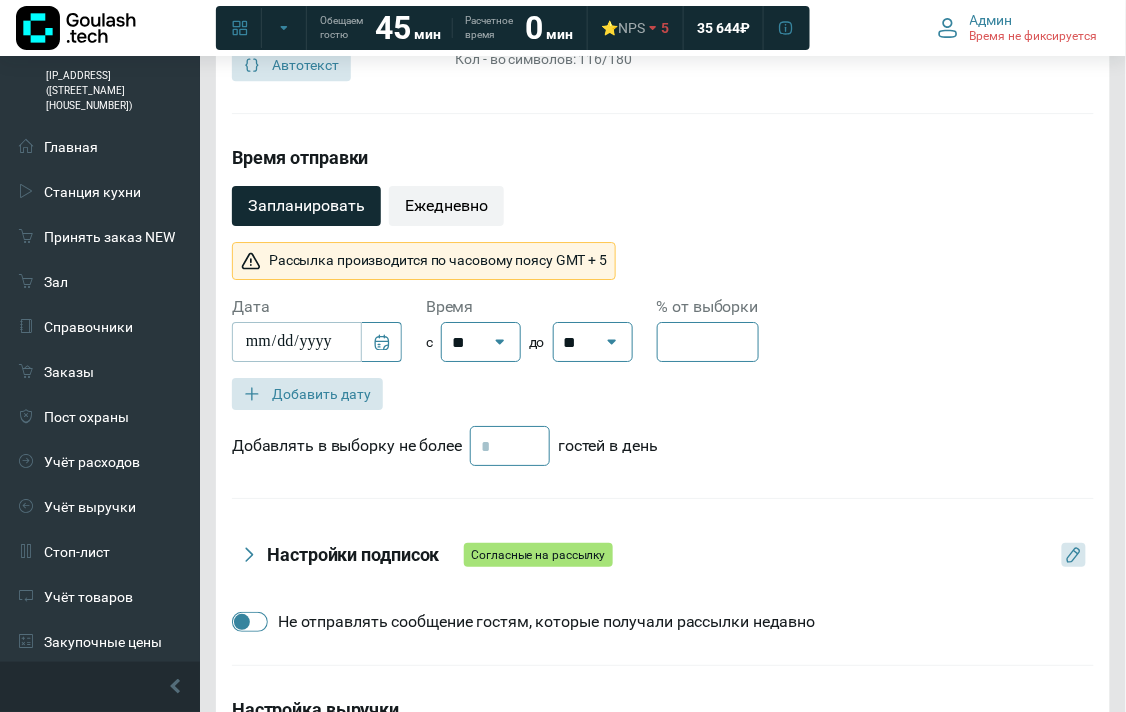 scroll, scrollTop: 1571, scrollLeft: 0, axis: vertical 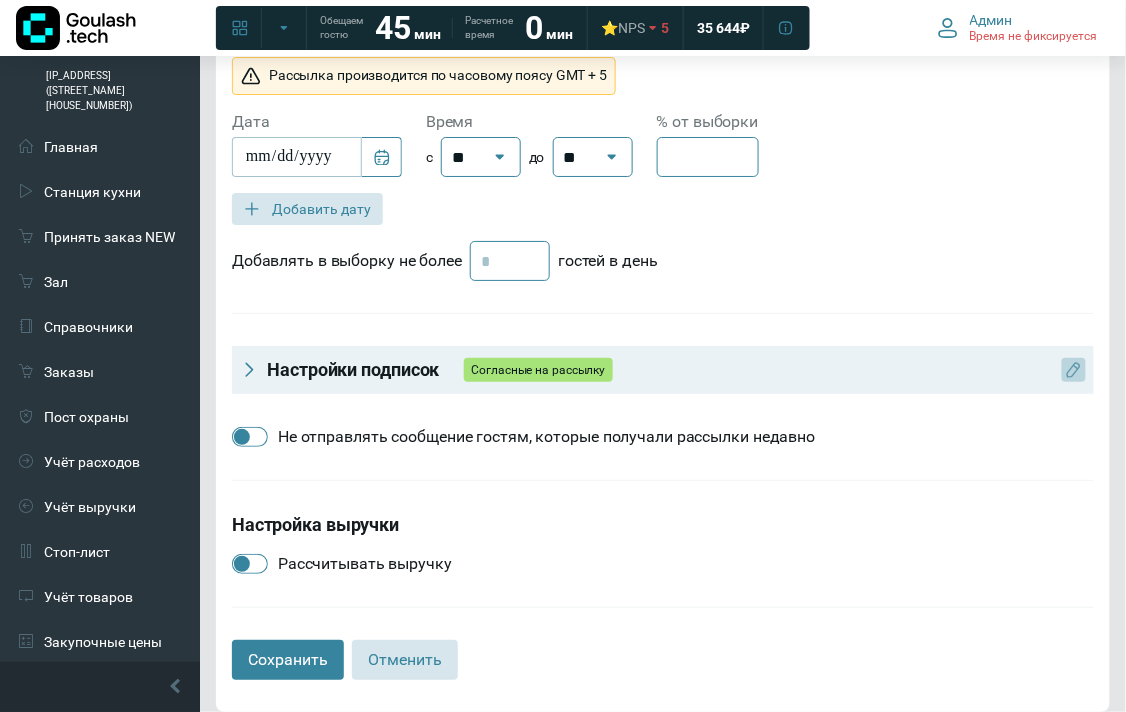 click 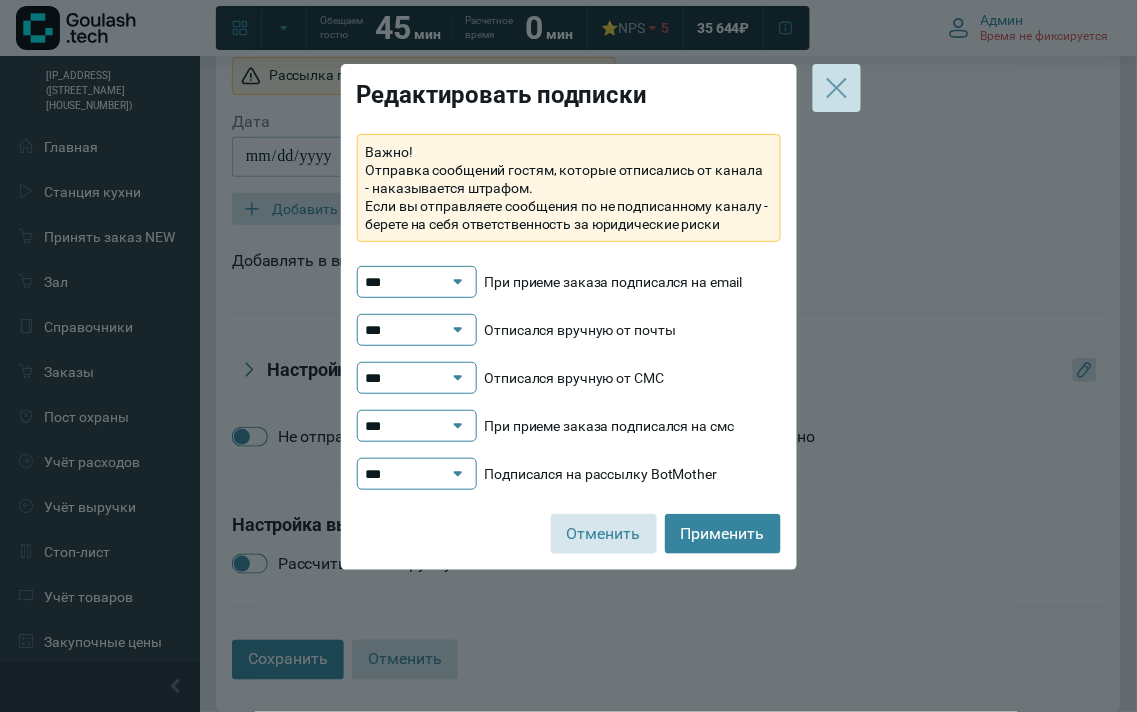 click 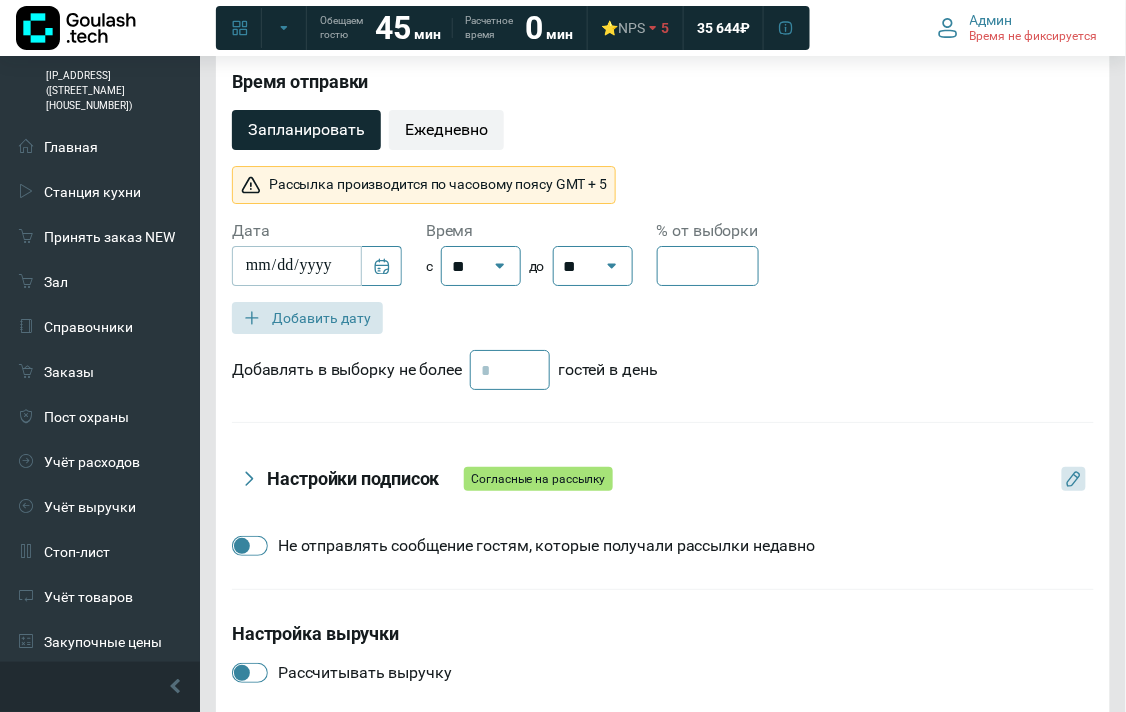 scroll, scrollTop: 1571, scrollLeft: 0, axis: vertical 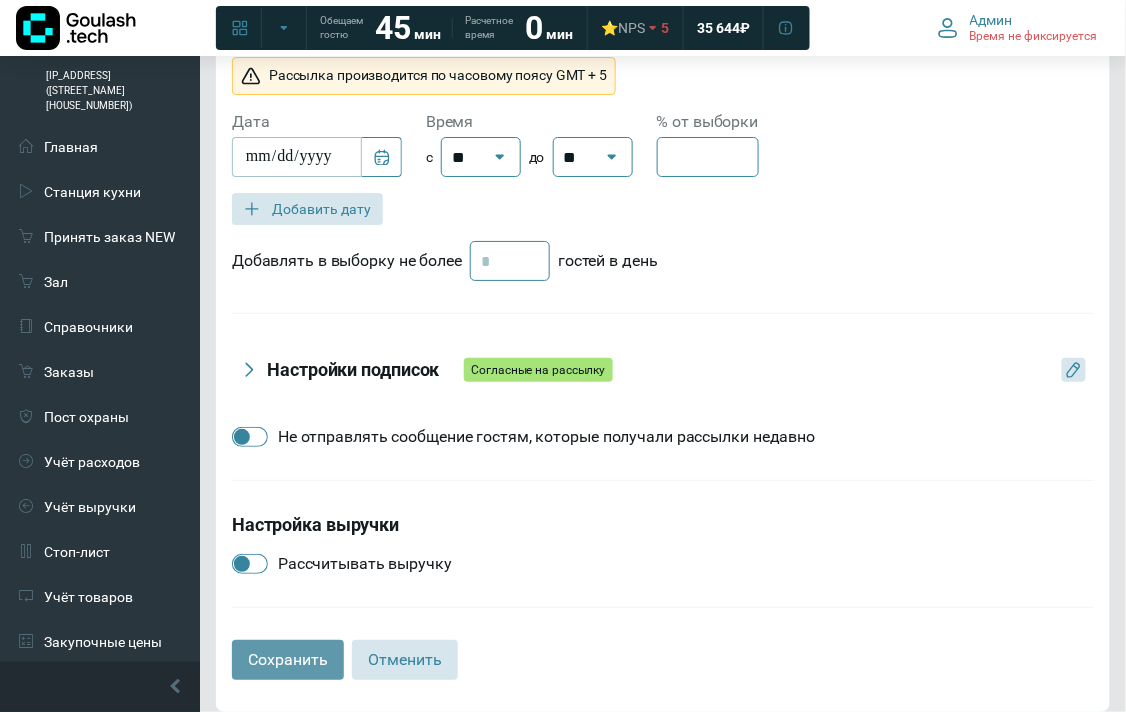 click on "Сохранить" at bounding box center [288, 660] 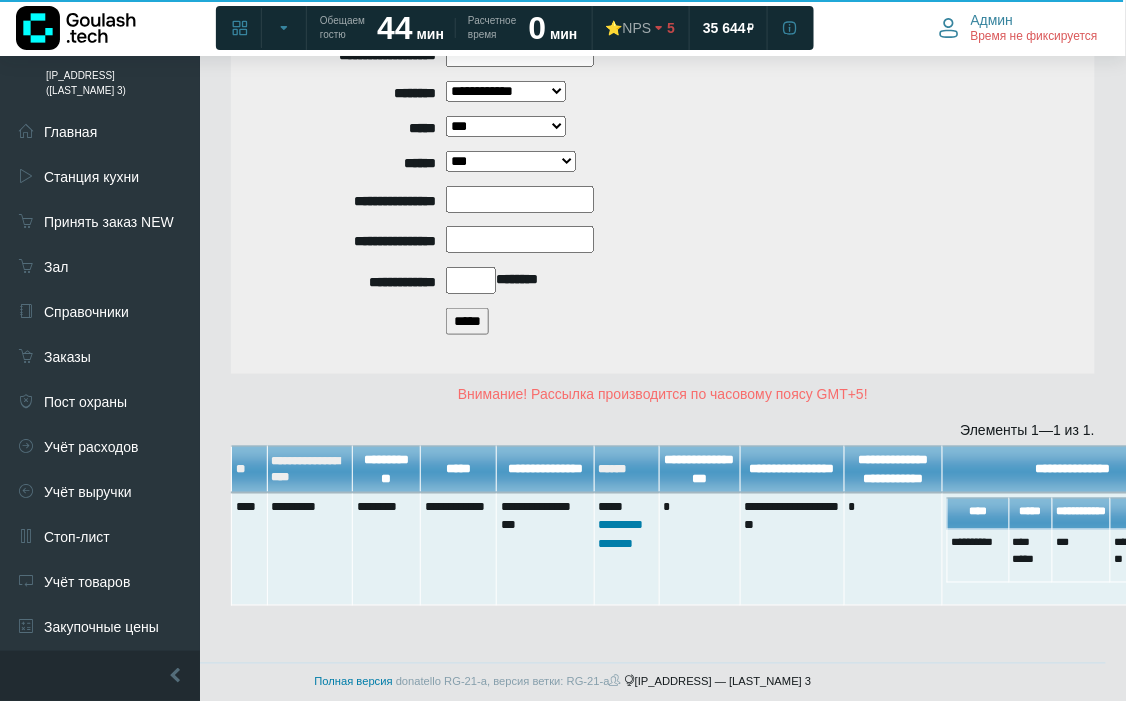 scroll, scrollTop: 0, scrollLeft: 0, axis: both 